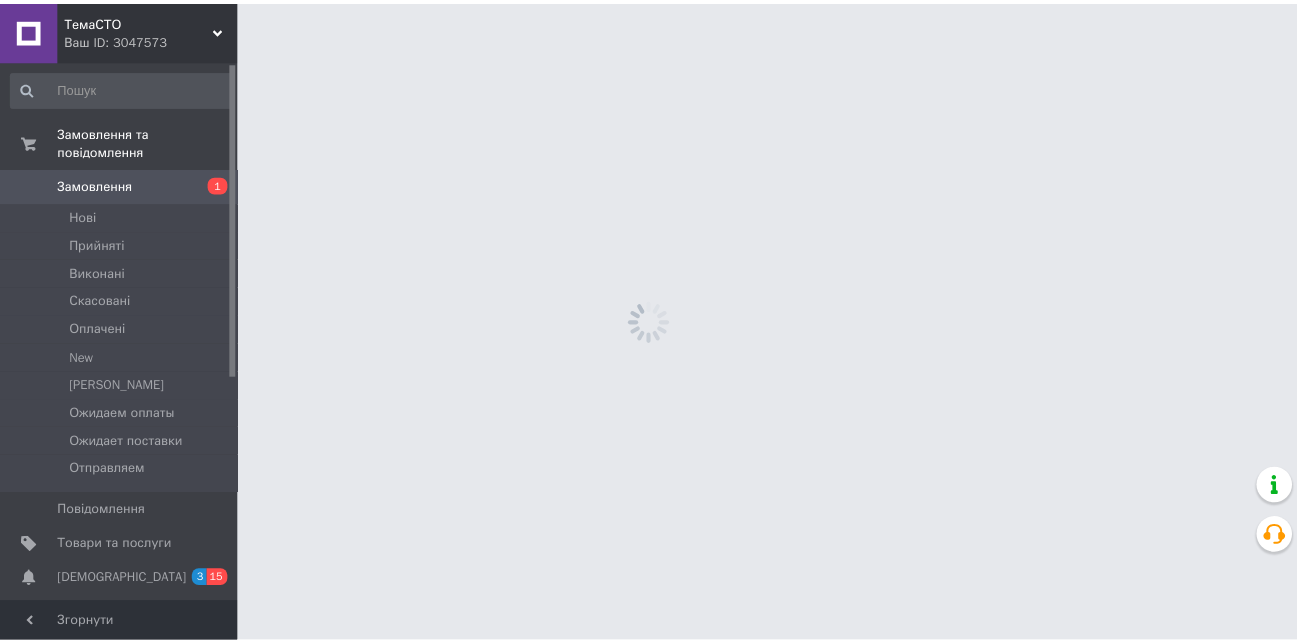 scroll, scrollTop: 0, scrollLeft: 0, axis: both 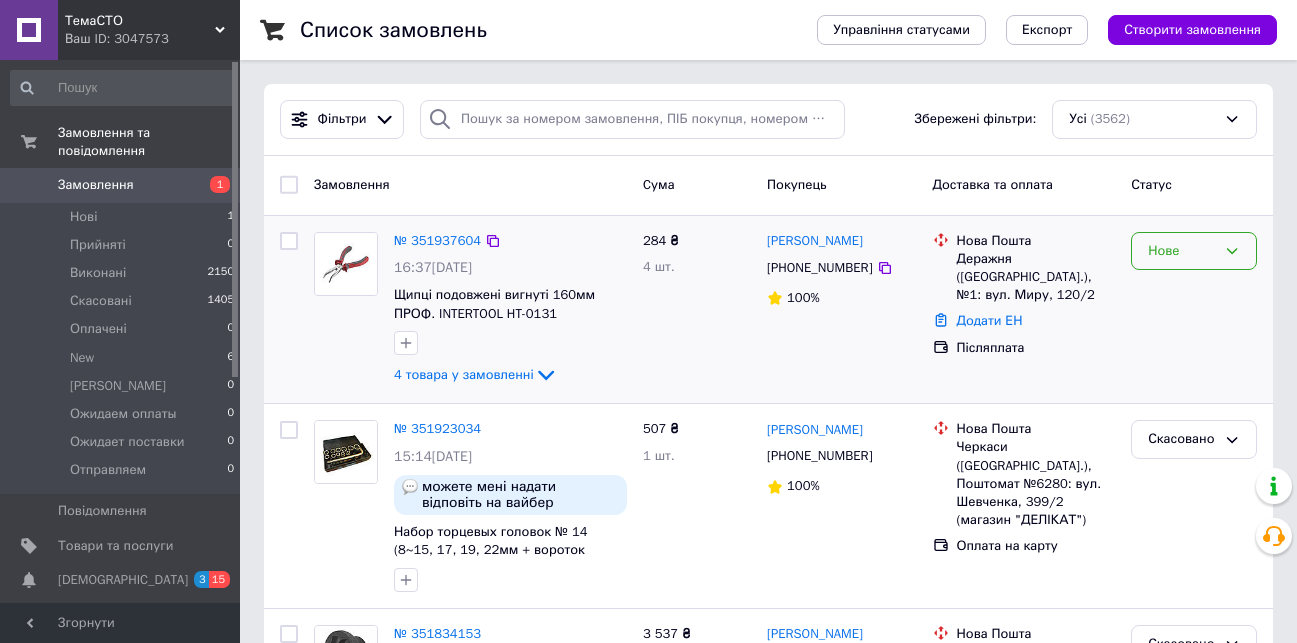 click on "Нове" at bounding box center (1182, 251) 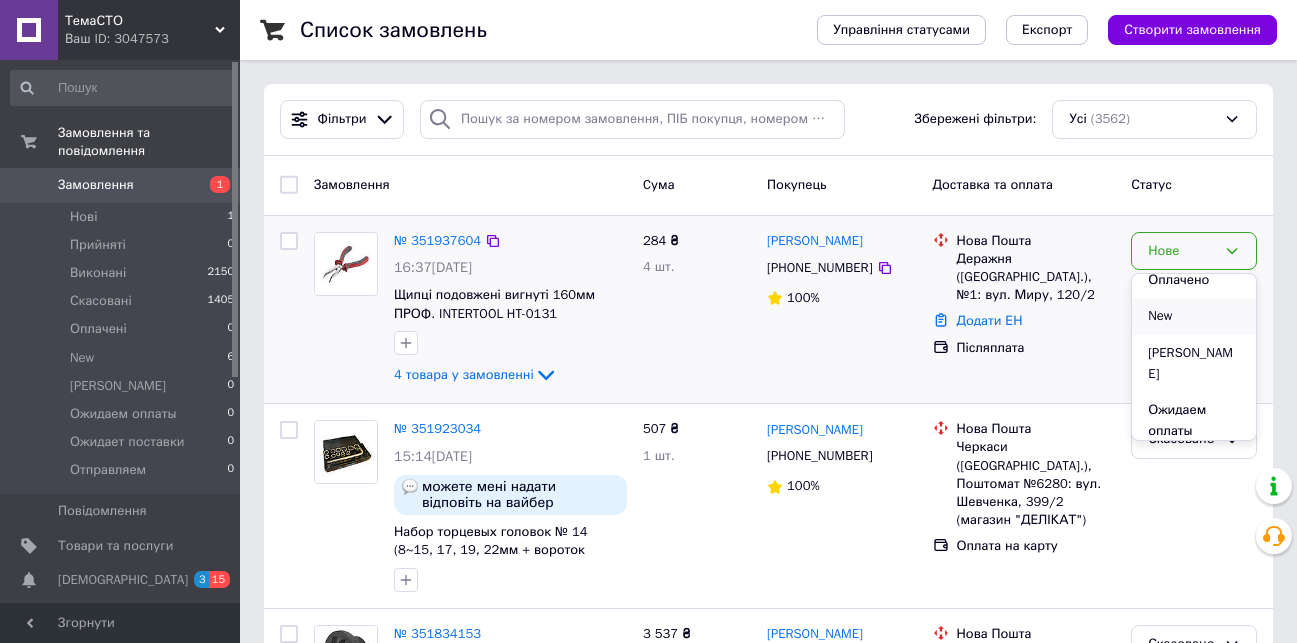 scroll, scrollTop: 100, scrollLeft: 0, axis: vertical 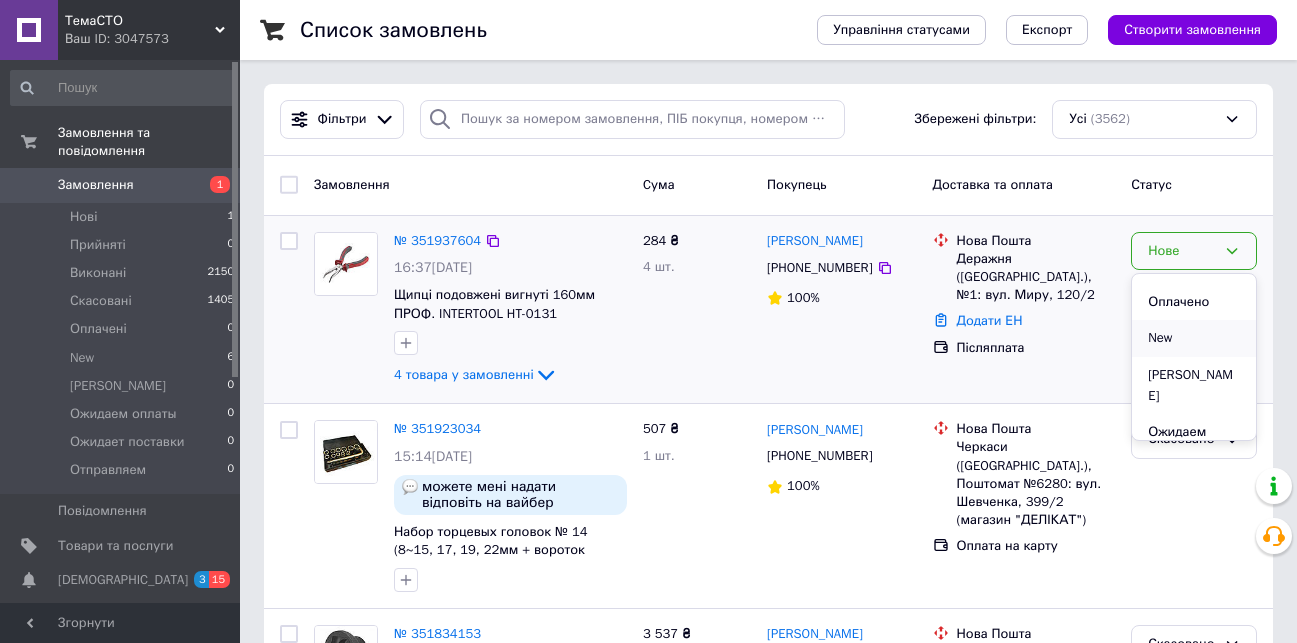click on "New" at bounding box center [1194, 338] 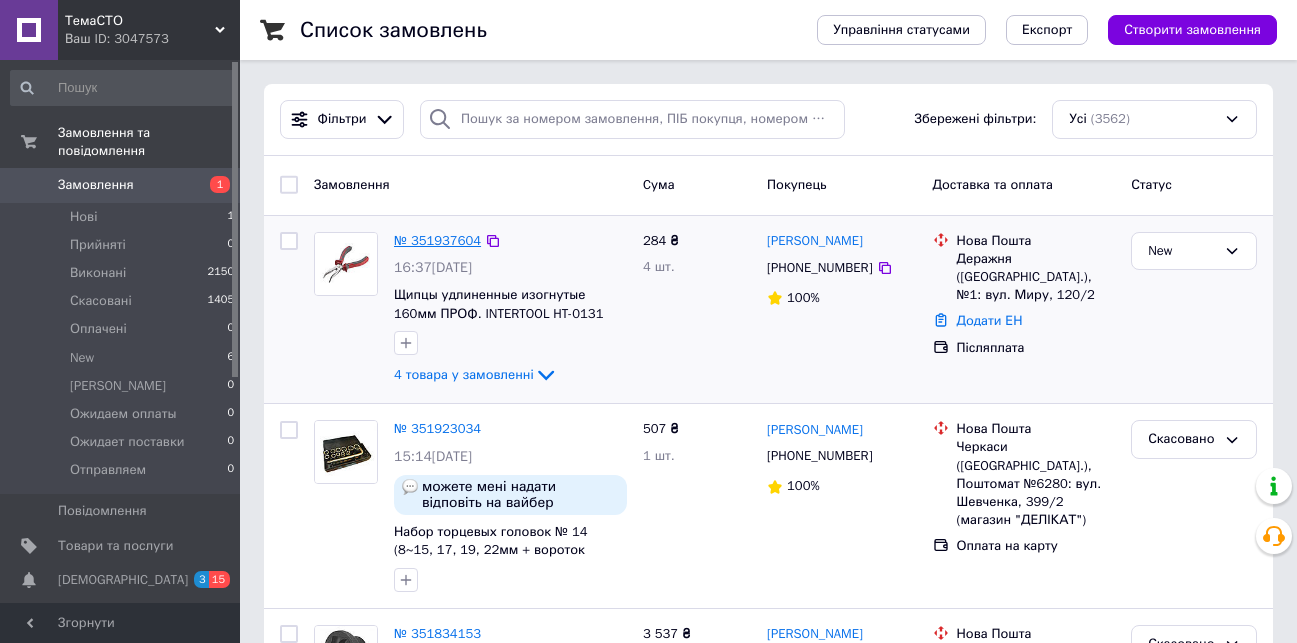 click on "№ 351937604" at bounding box center (437, 240) 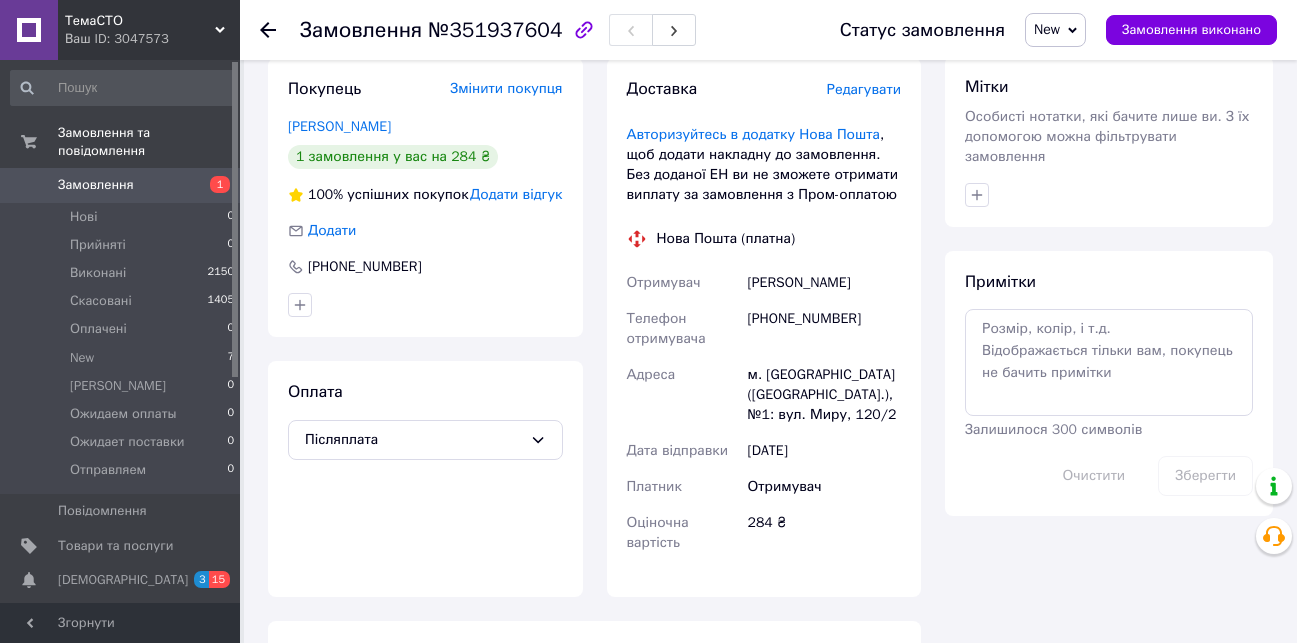 scroll, scrollTop: 700, scrollLeft: 0, axis: vertical 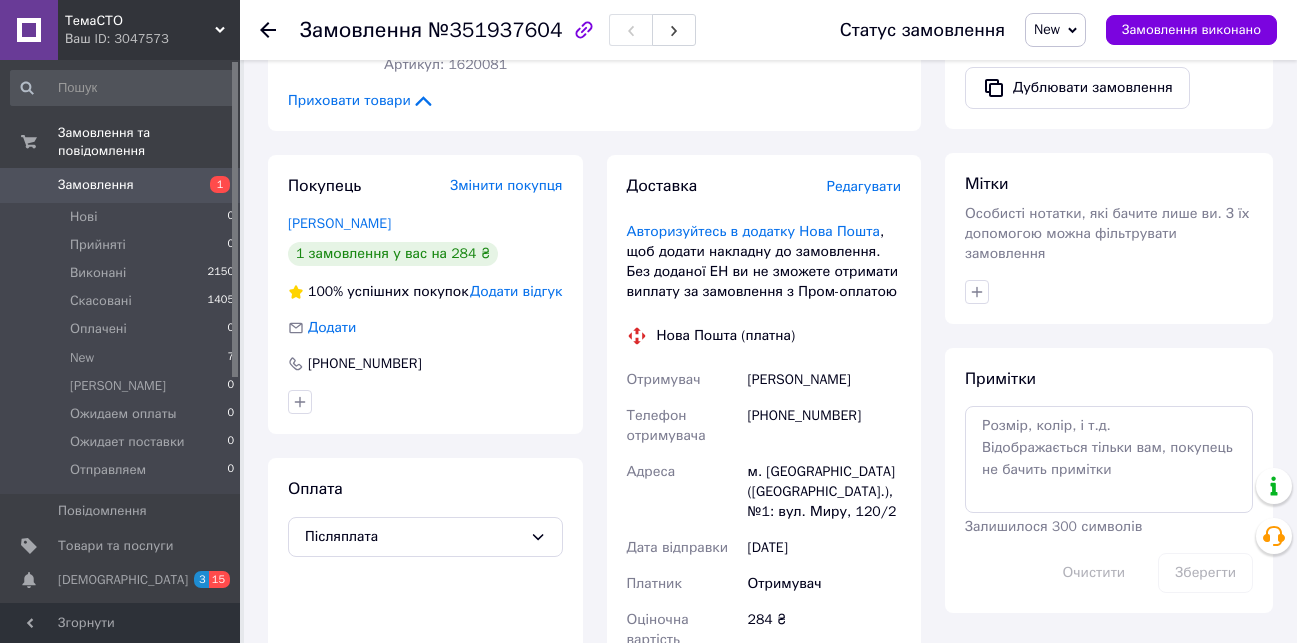 click on "[PHONE_NUMBER]" at bounding box center (824, 426) 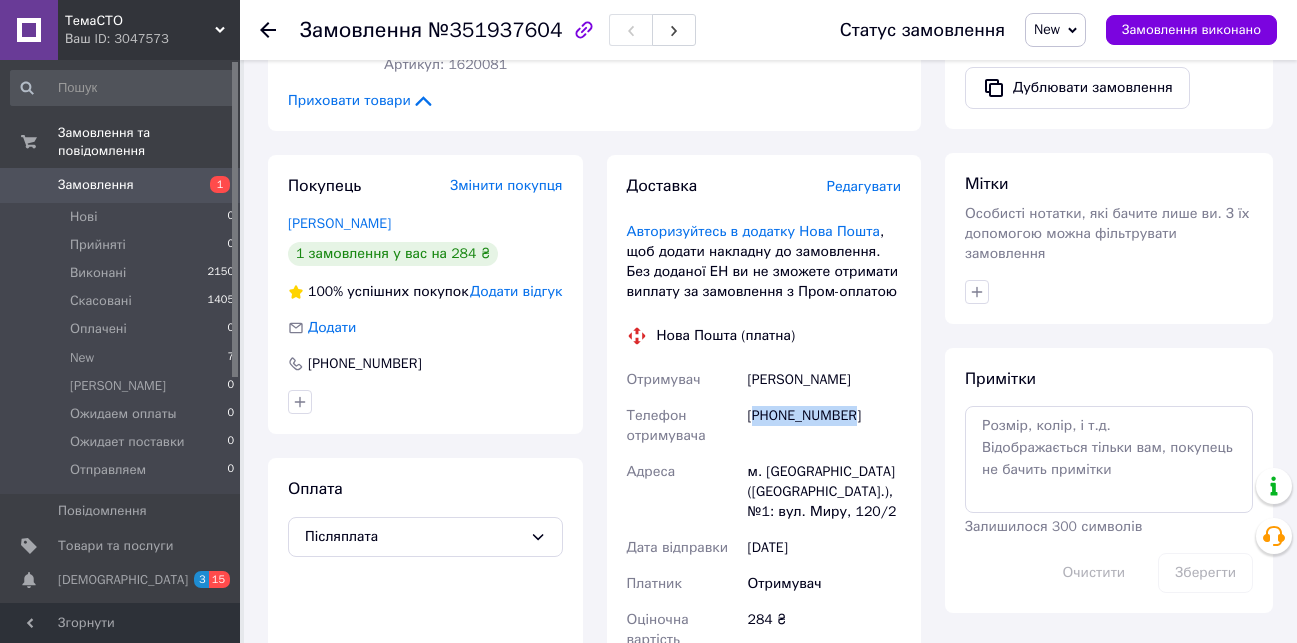 click on "[PHONE_NUMBER]" at bounding box center (824, 426) 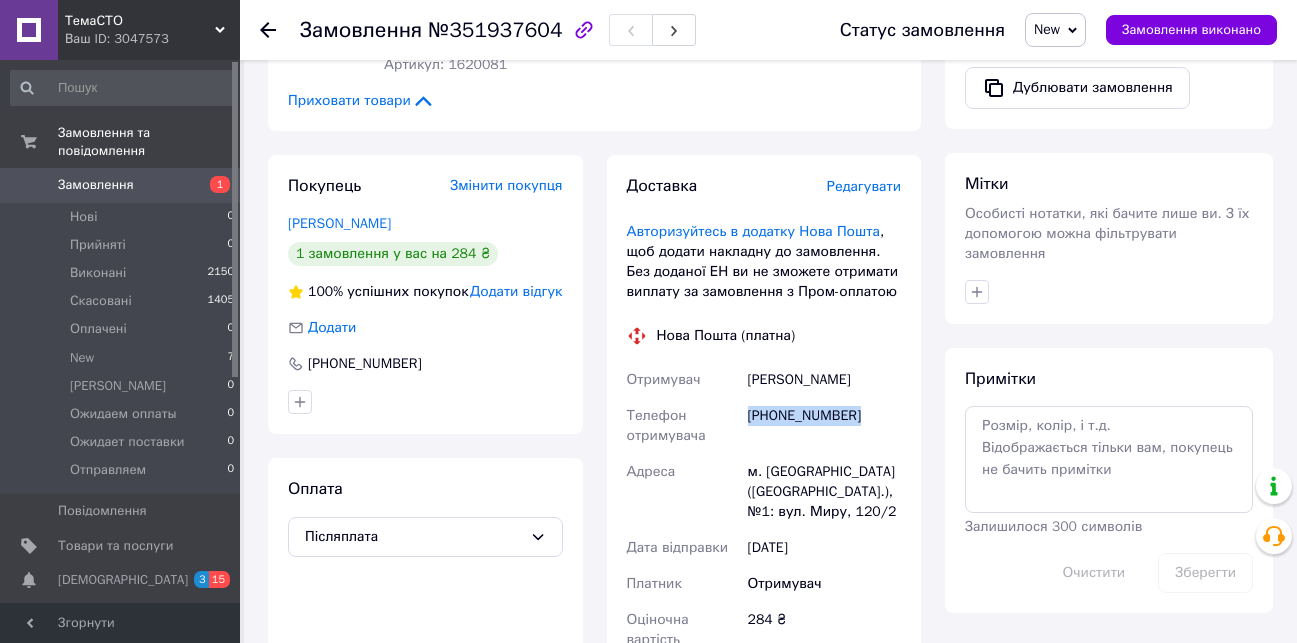click on "[PHONE_NUMBER]" at bounding box center [824, 426] 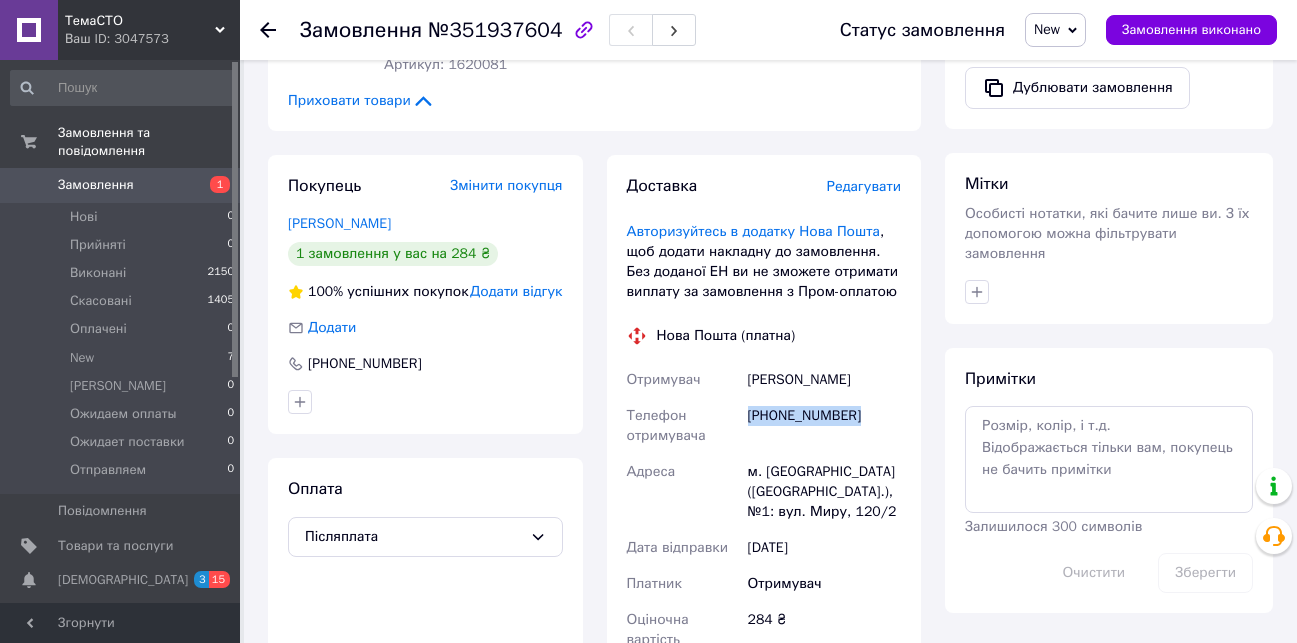 copy on "[PHONE_NUMBER]" 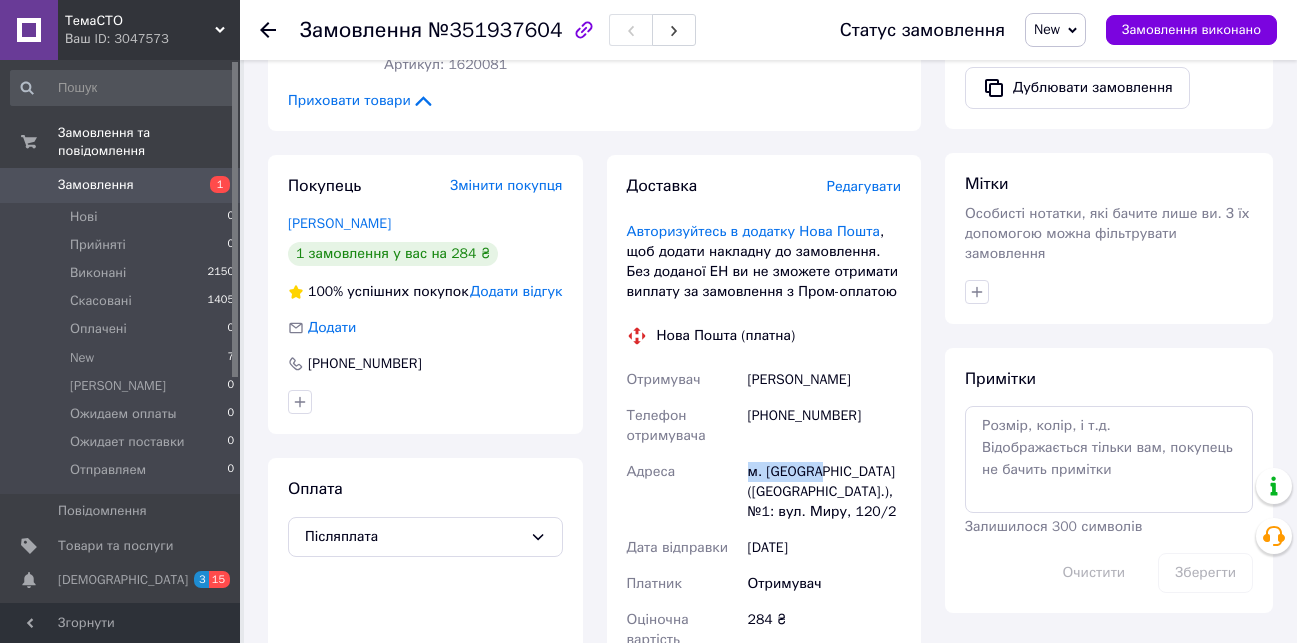 drag, startPoint x: 749, startPoint y: 453, endPoint x: 828, endPoint y: 454, distance: 79.00633 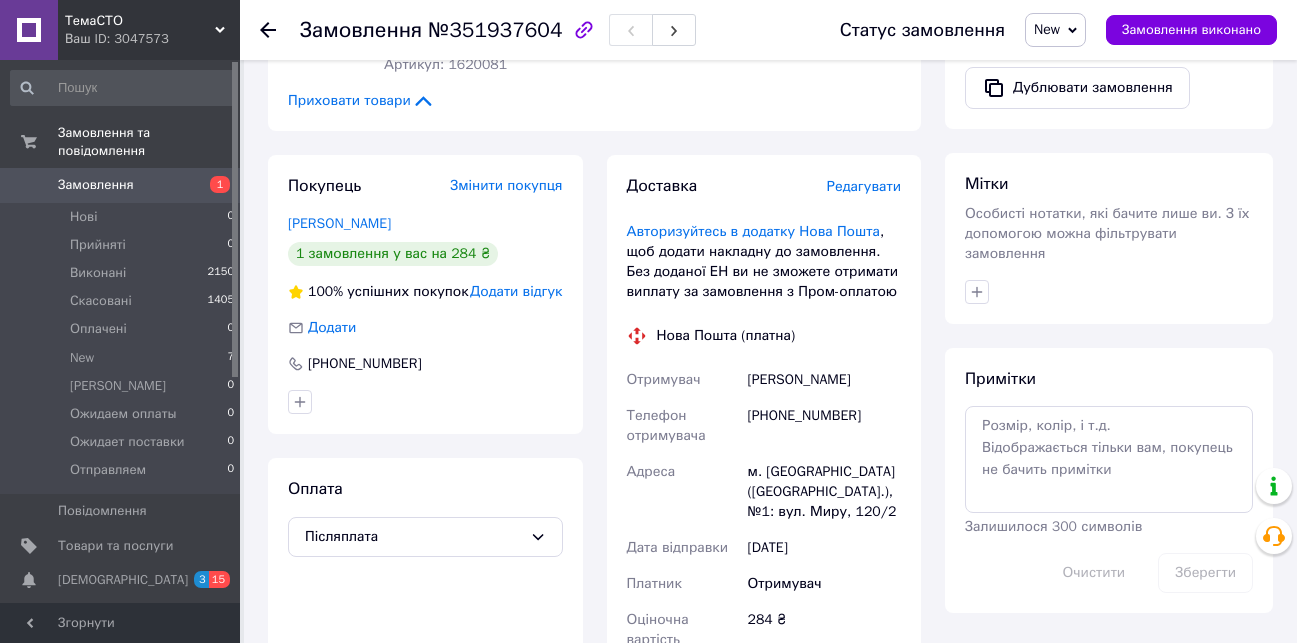 click on "Адреса" at bounding box center (683, 492) 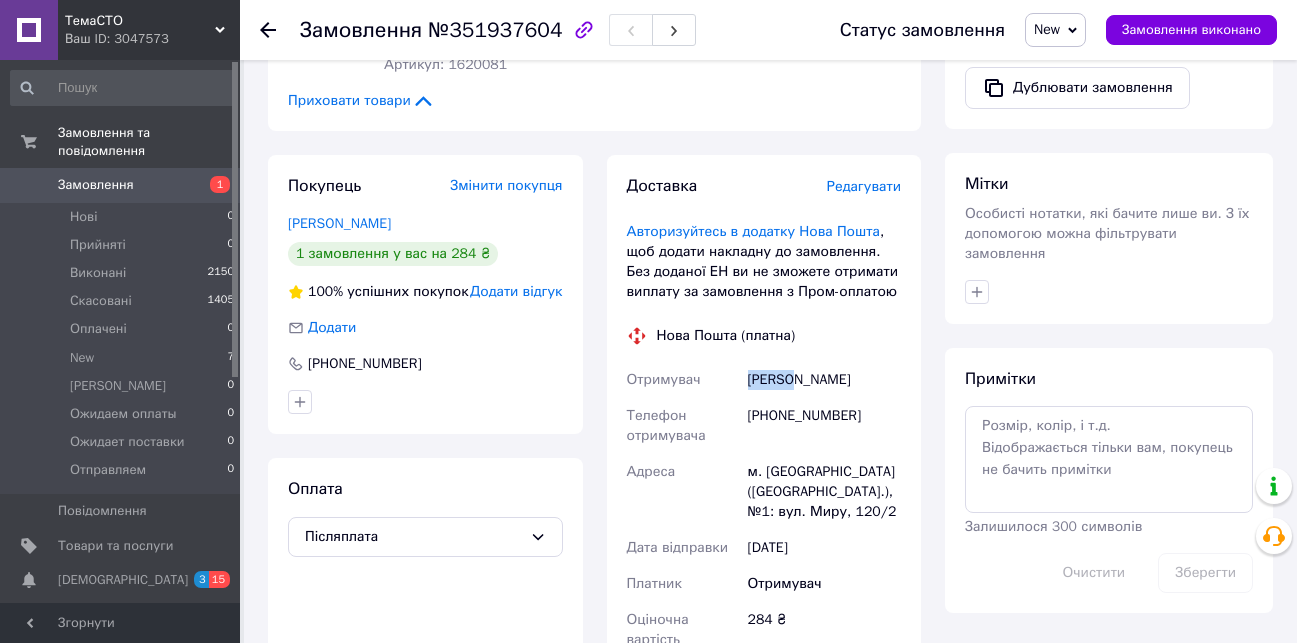 drag, startPoint x: 796, startPoint y: 358, endPoint x: 724, endPoint y: 369, distance: 72.835434 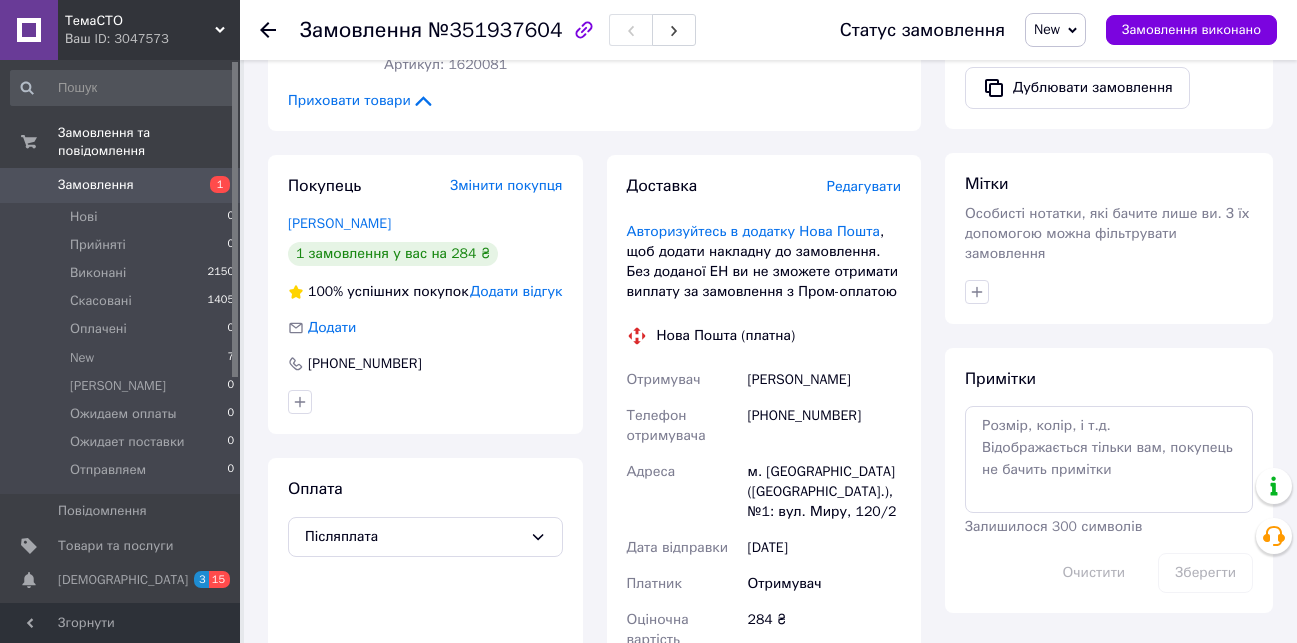 click on "[PHONE_NUMBER]" at bounding box center [824, 426] 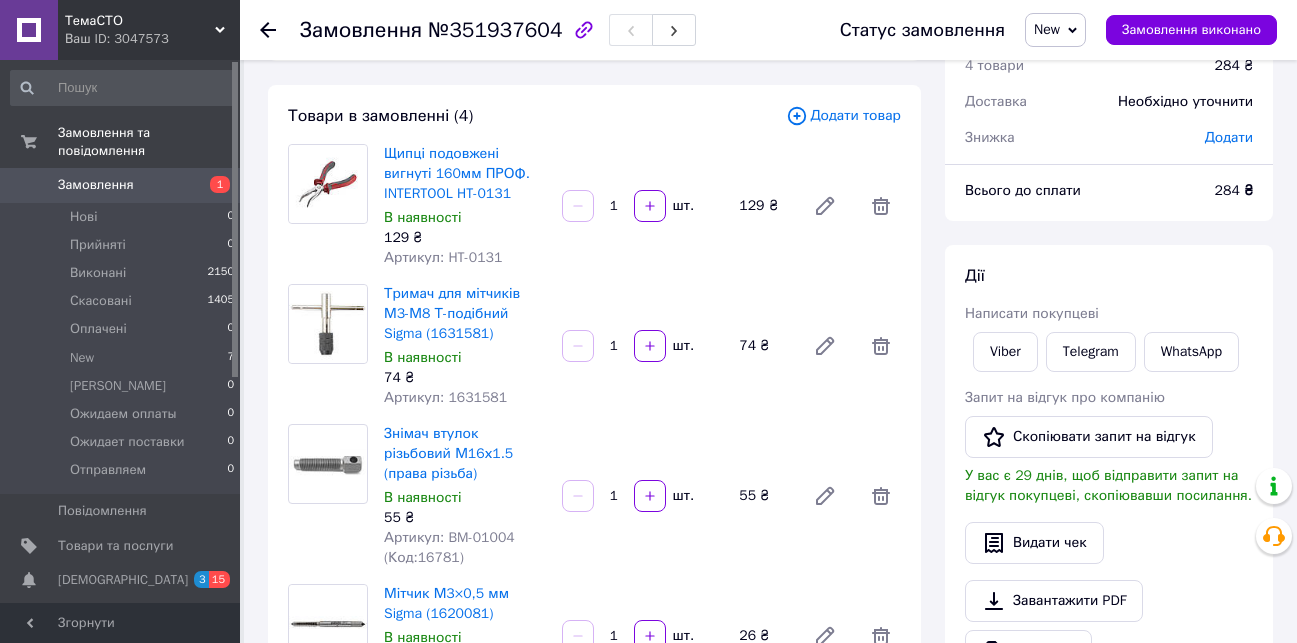 scroll, scrollTop: 200, scrollLeft: 0, axis: vertical 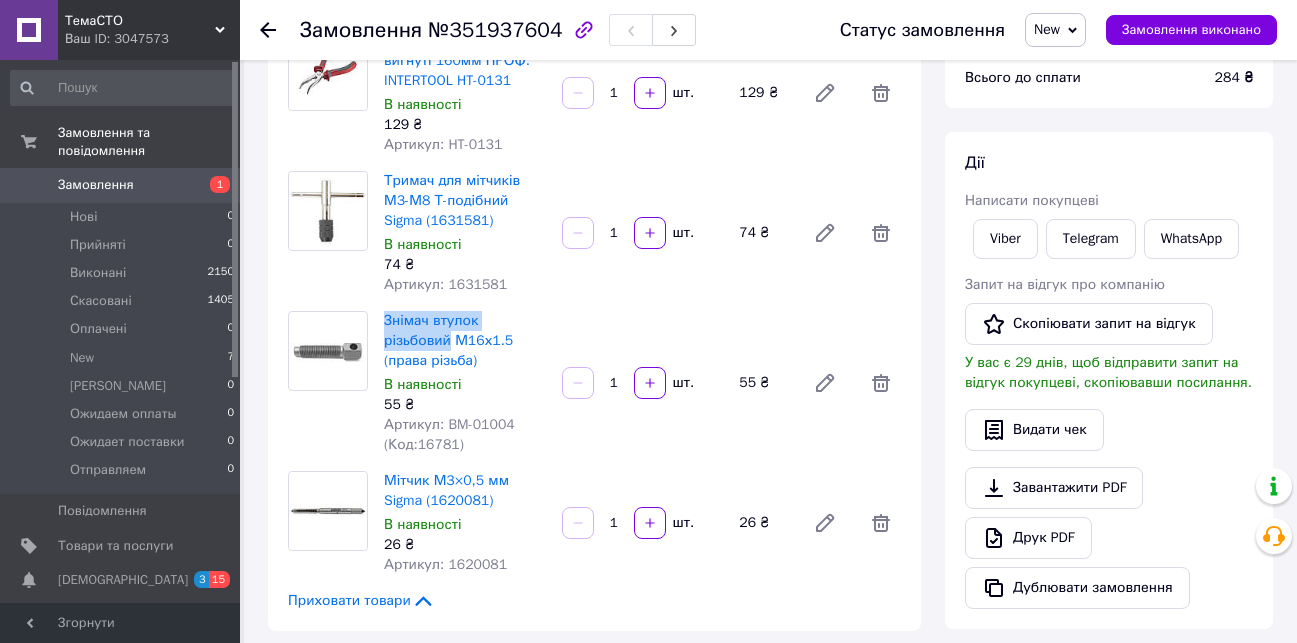 drag, startPoint x: 410, startPoint y: 322, endPoint x: 543, endPoint y: 323, distance: 133.00375 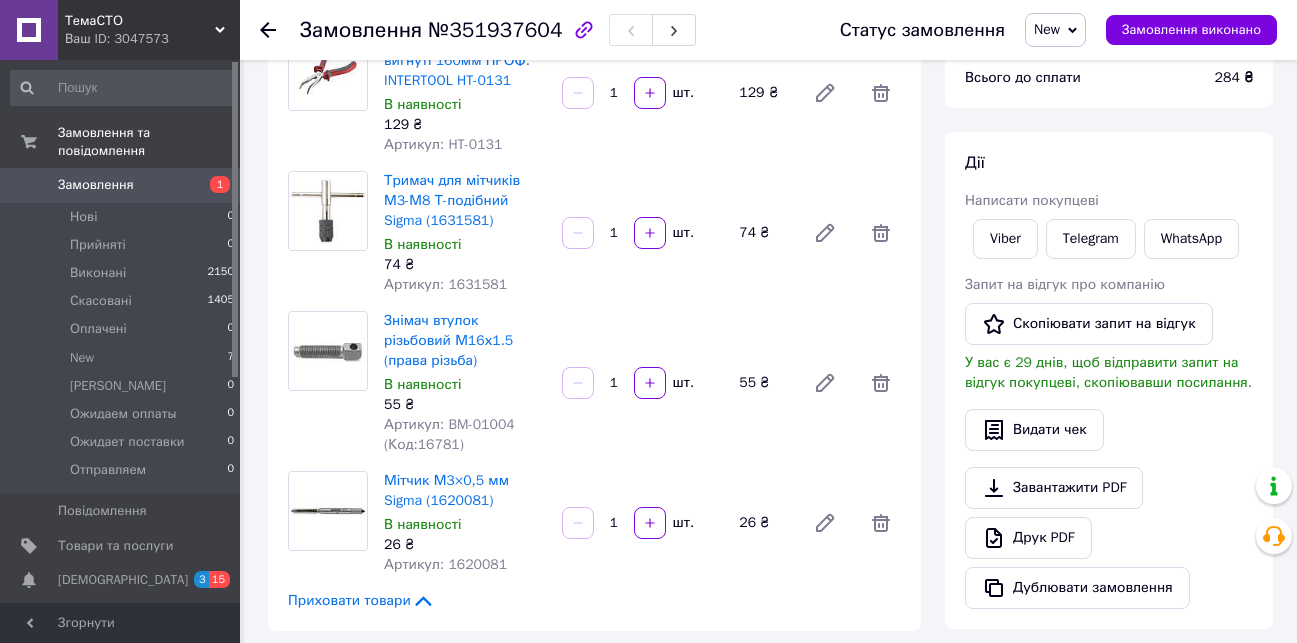 click on "Знімач втулок різьбовий М16х1.5 (права різьба) В наявності 55 ₴ Артикул: BM-01004 (Код:16781) 1   шт. 55 ₴" at bounding box center (642, 383) 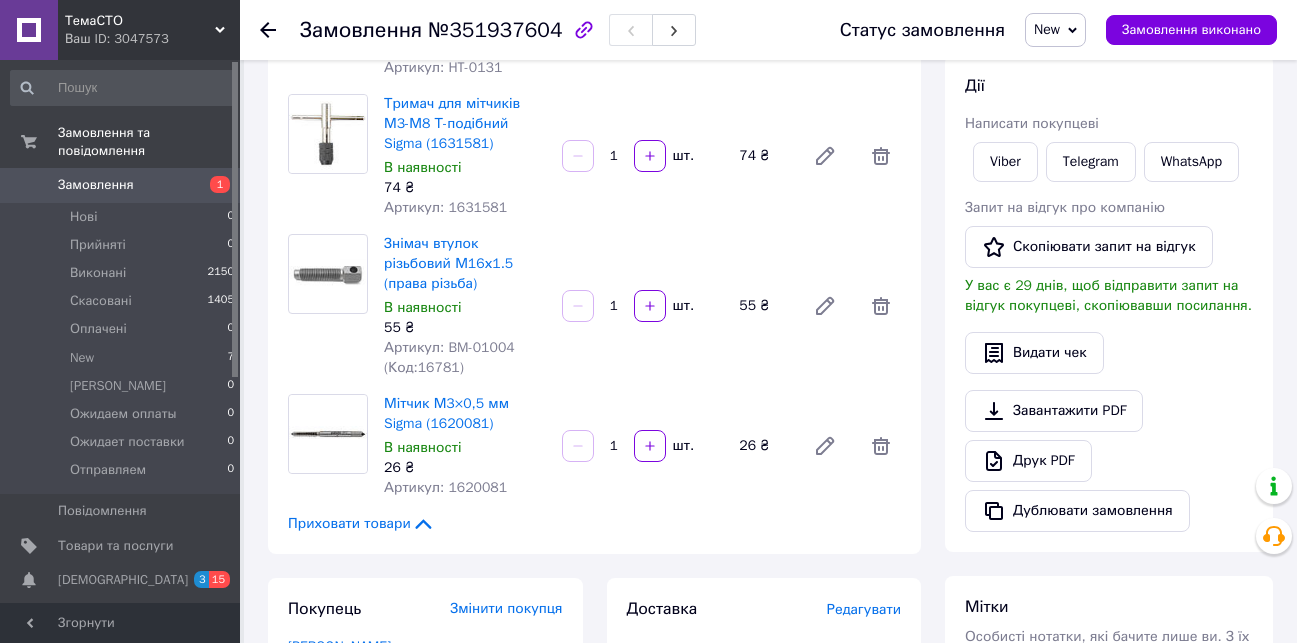 scroll, scrollTop: 400, scrollLeft: 0, axis: vertical 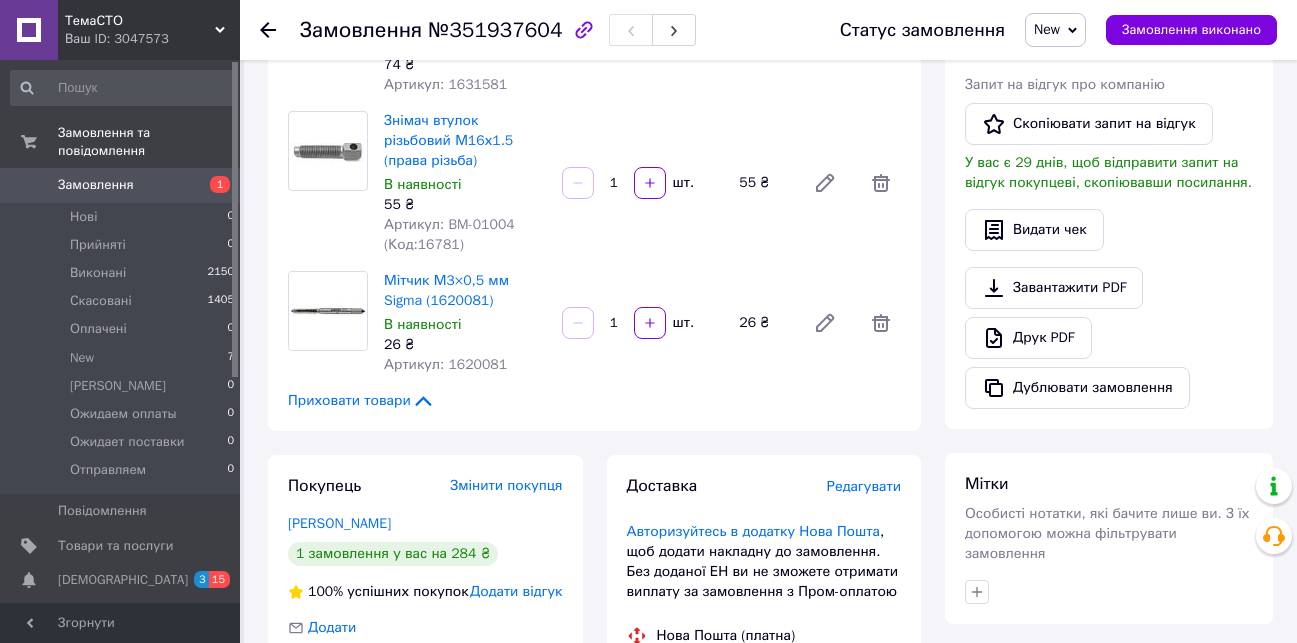 click on "Приховати товари" at bounding box center [594, 401] 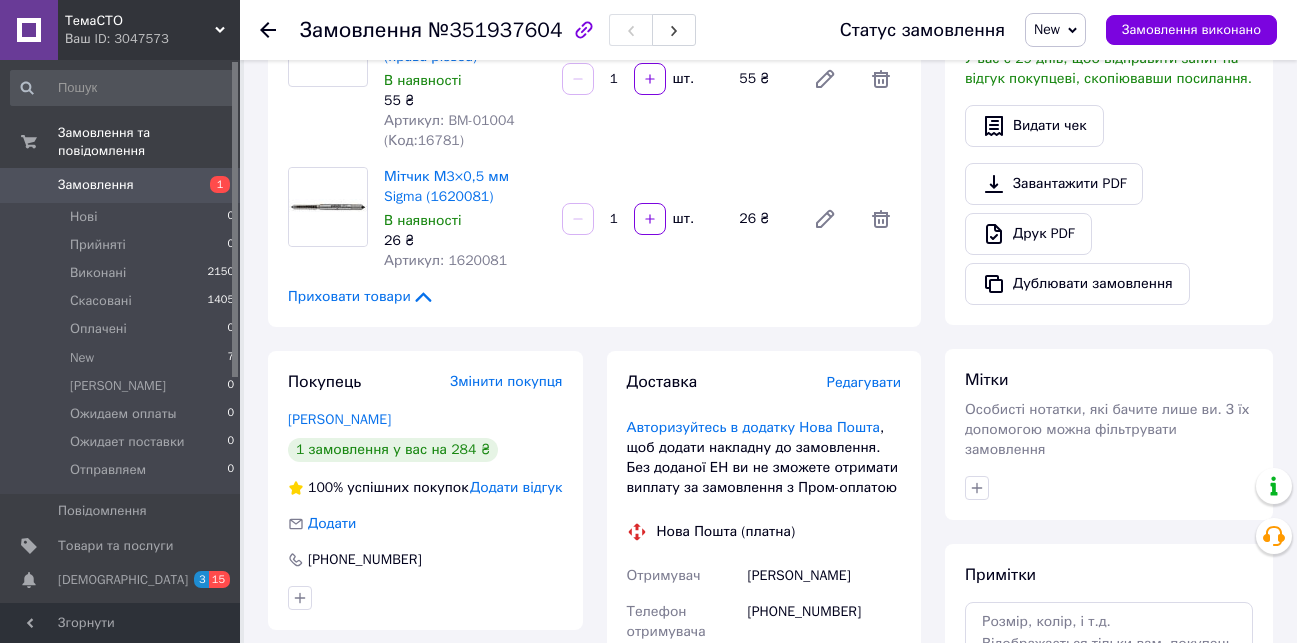 scroll, scrollTop: 600, scrollLeft: 0, axis: vertical 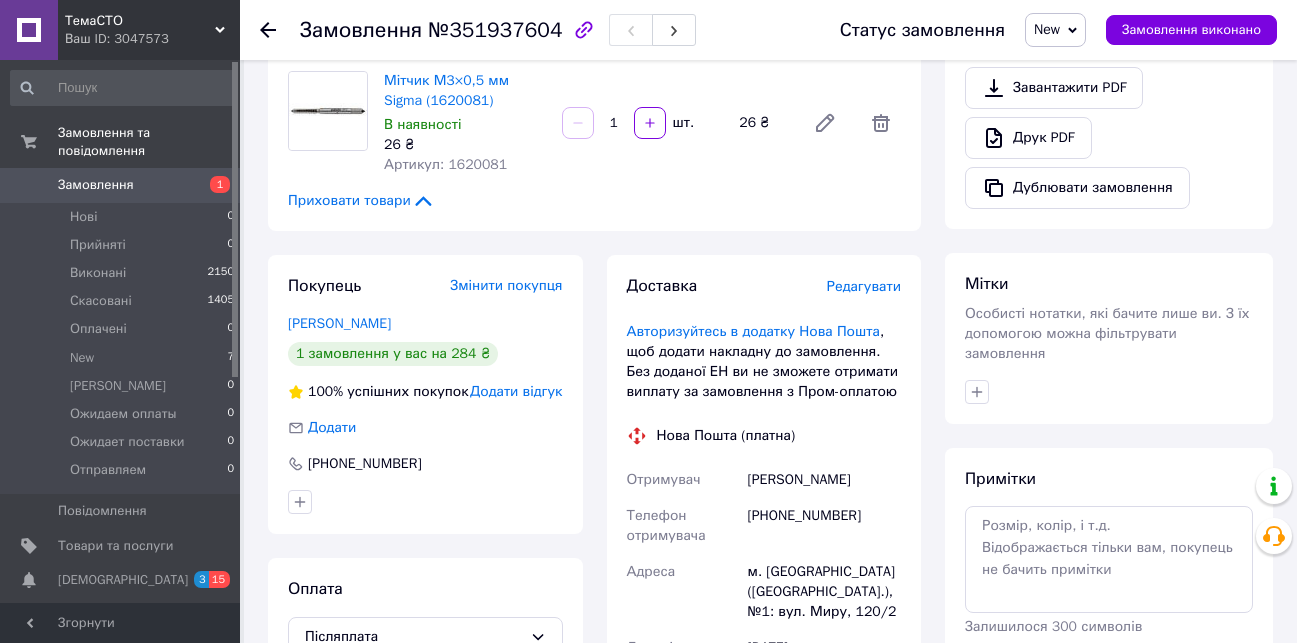 click on "[PERSON_NAME]" at bounding box center [824, 480] 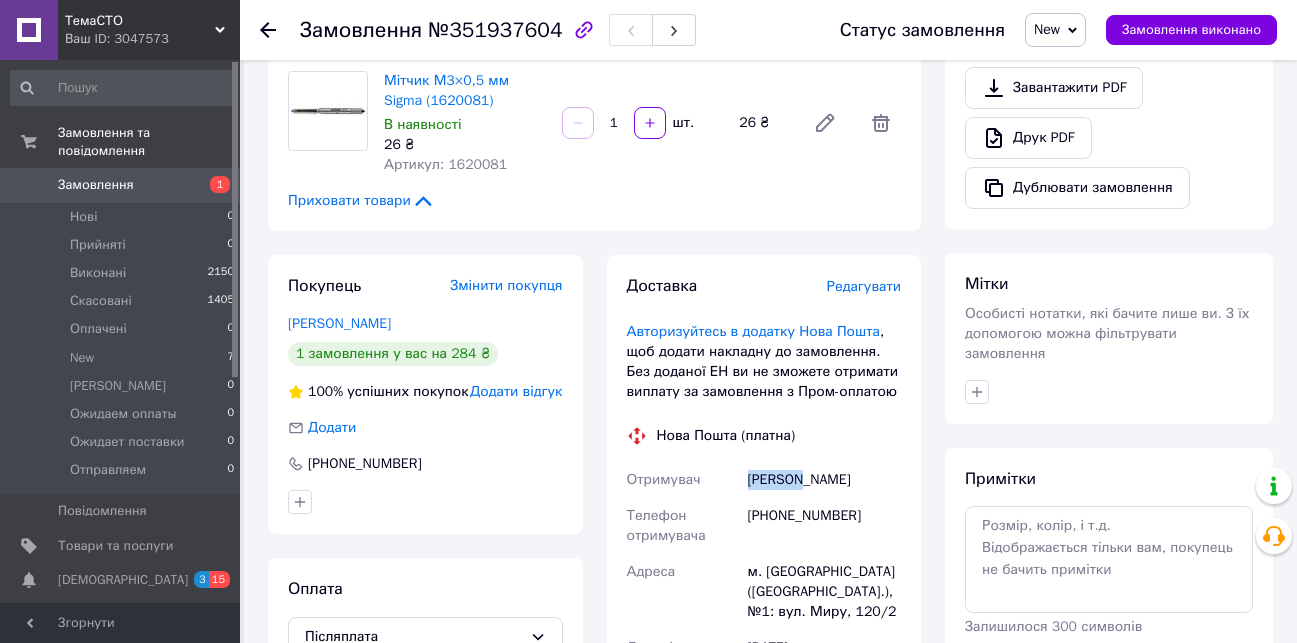 click on "[PERSON_NAME]" at bounding box center [824, 480] 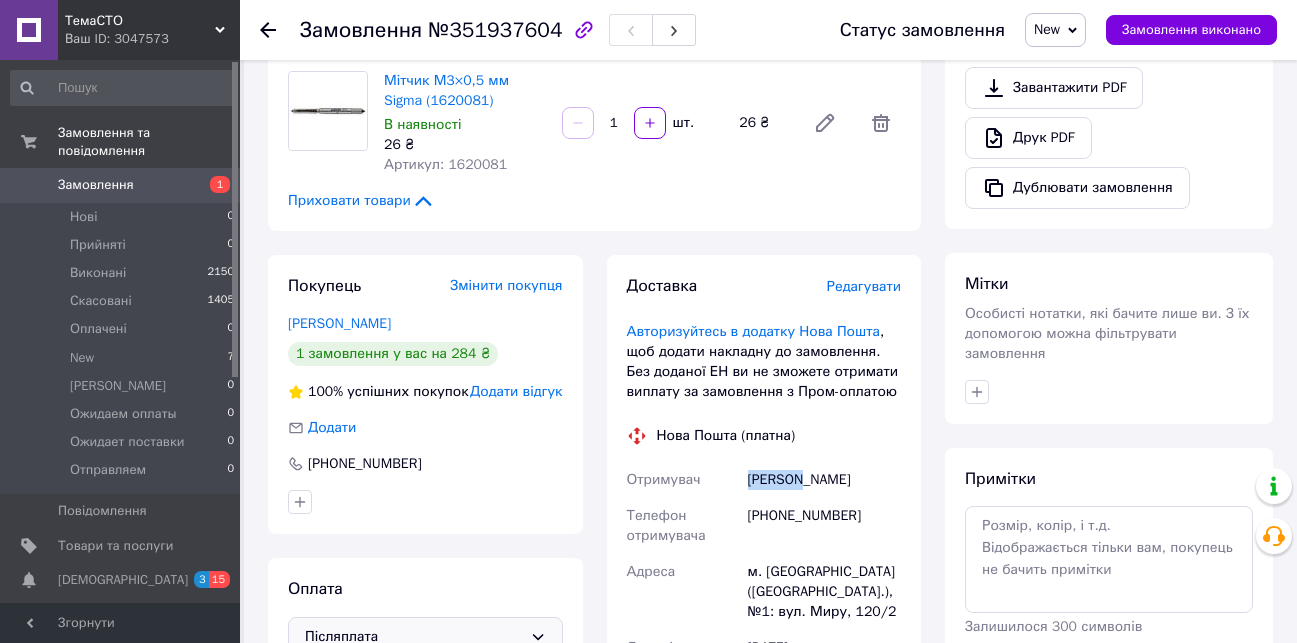 copy on "[PERSON_NAME]" 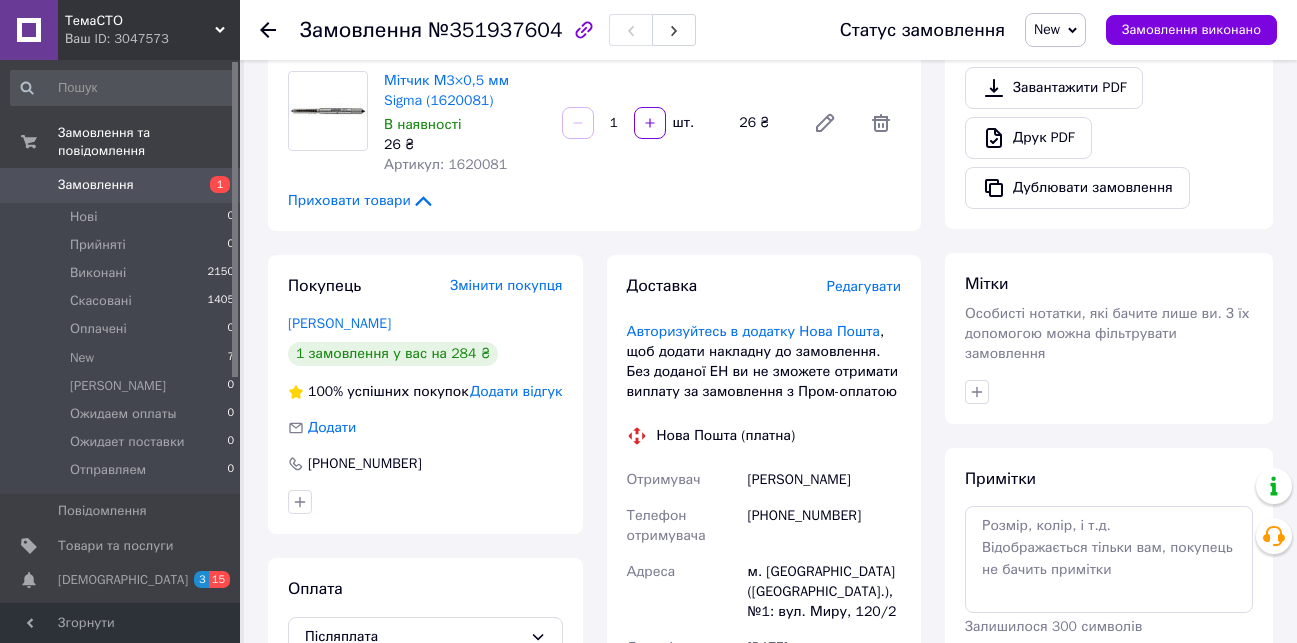 click on "[PERSON_NAME]" at bounding box center [824, 480] 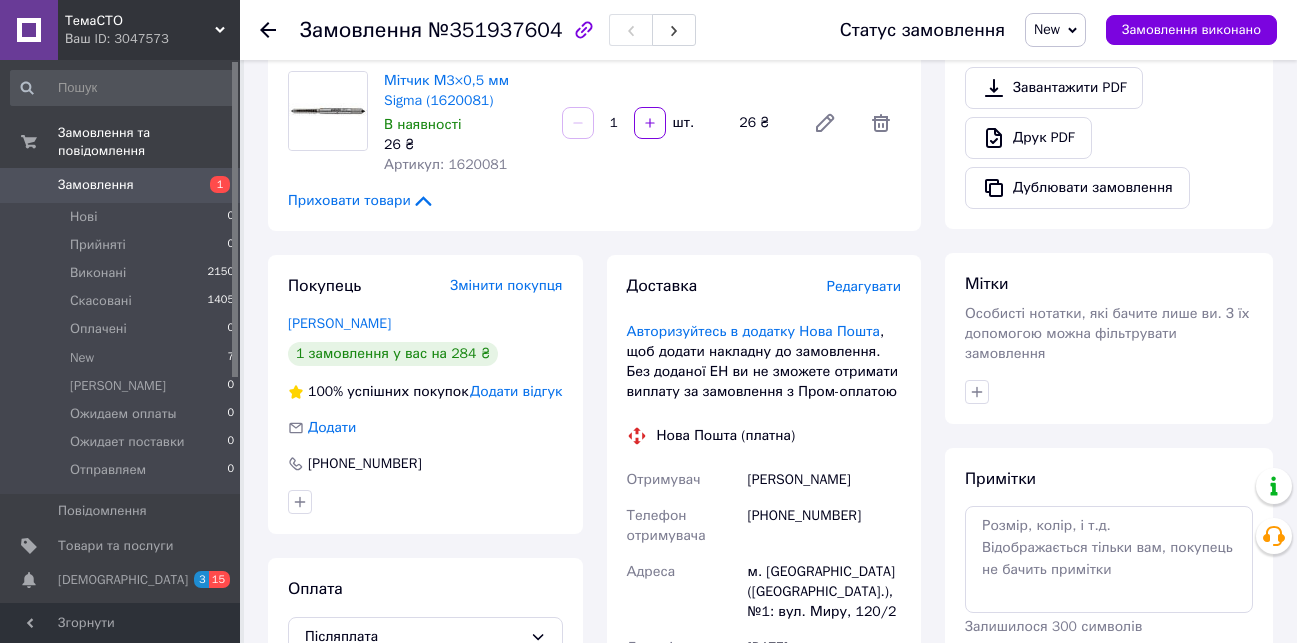 drag, startPoint x: 890, startPoint y: 473, endPoint x: 846, endPoint y: 456, distance: 47.169907 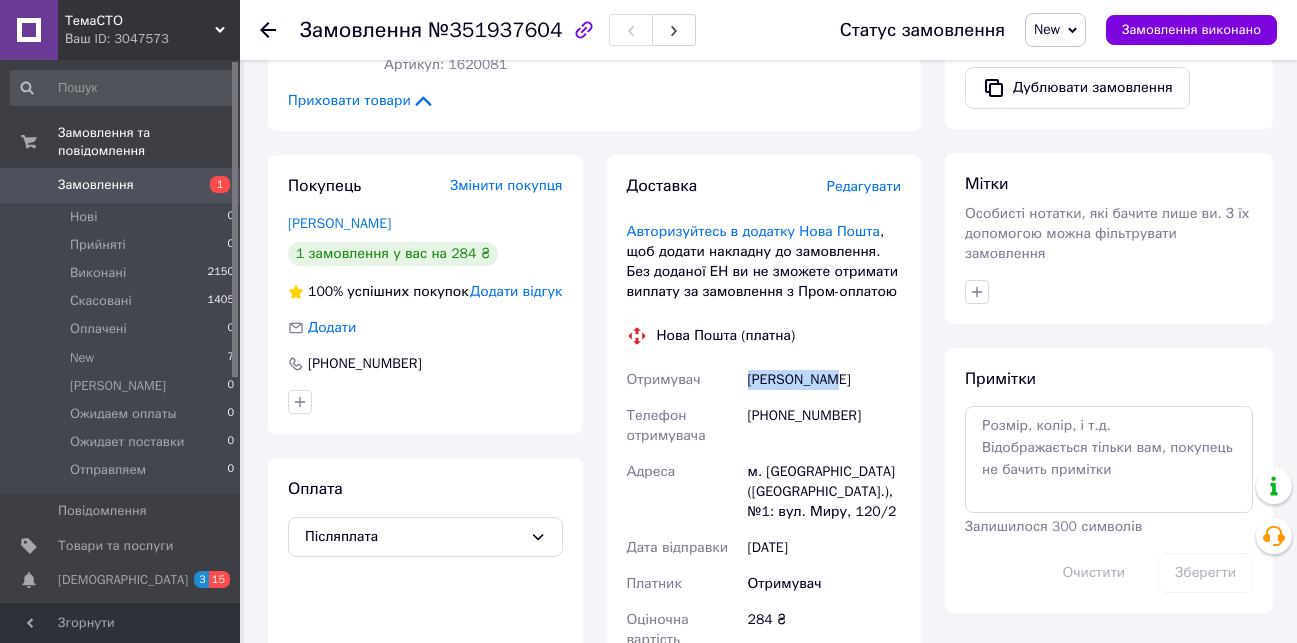 drag, startPoint x: 842, startPoint y: 359, endPoint x: 743, endPoint y: 359, distance: 99 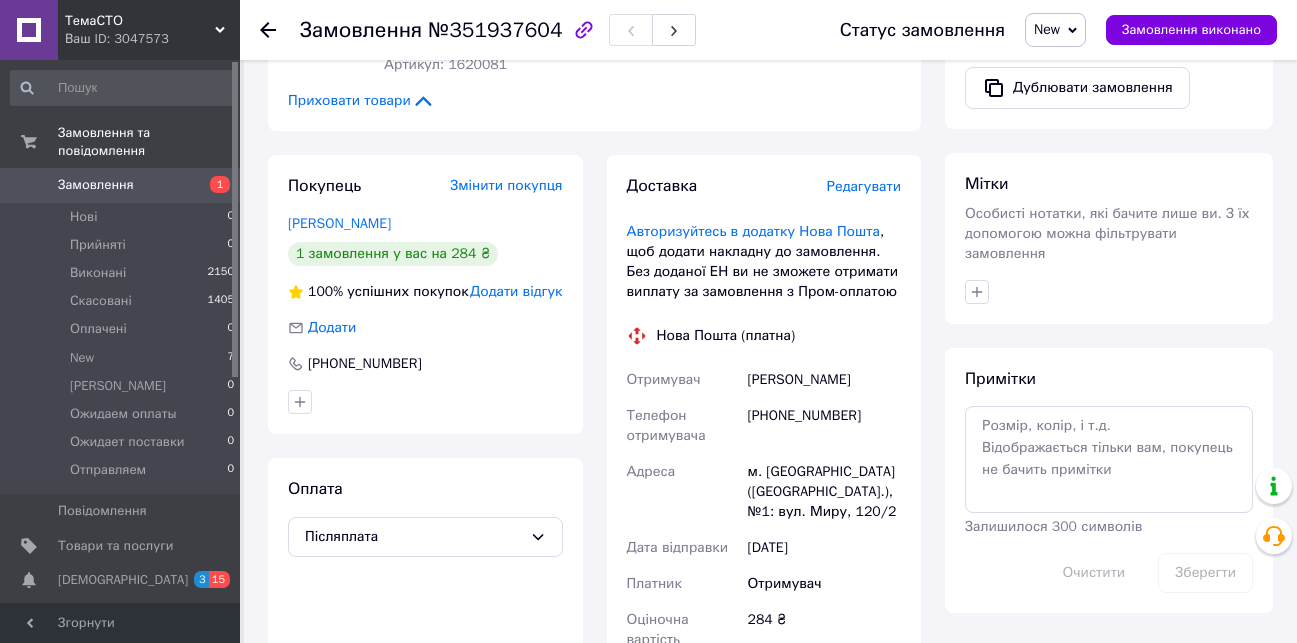 click on "Адреса" at bounding box center (683, 492) 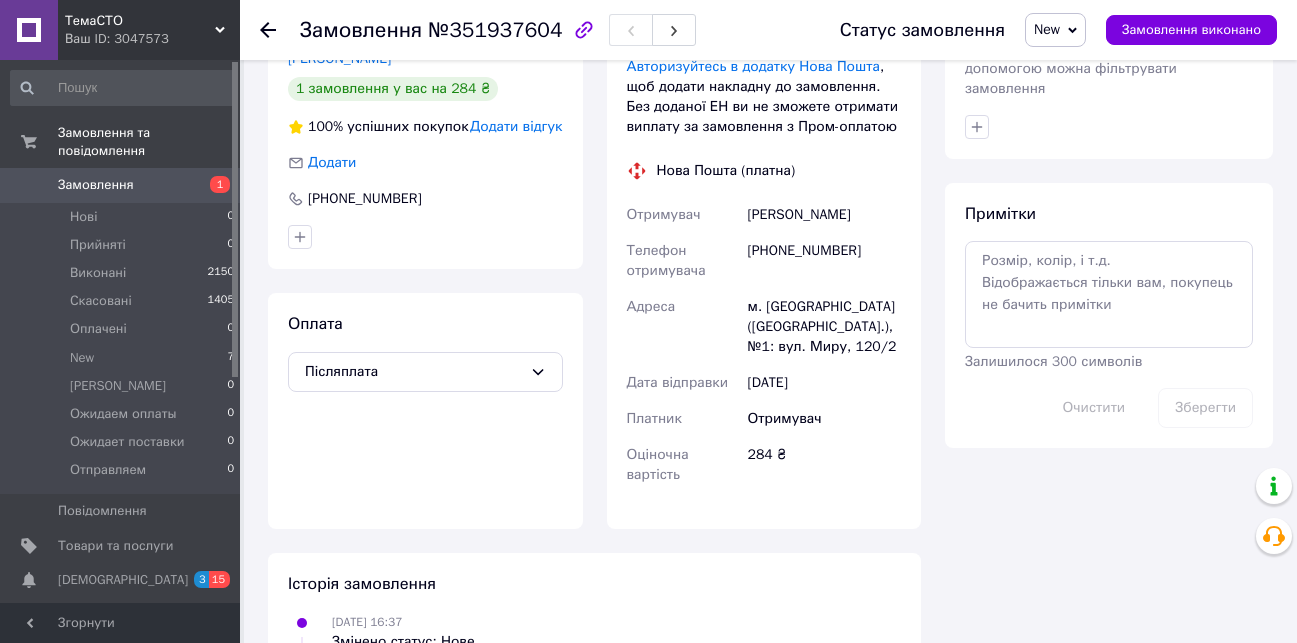 scroll, scrollTop: 900, scrollLeft: 0, axis: vertical 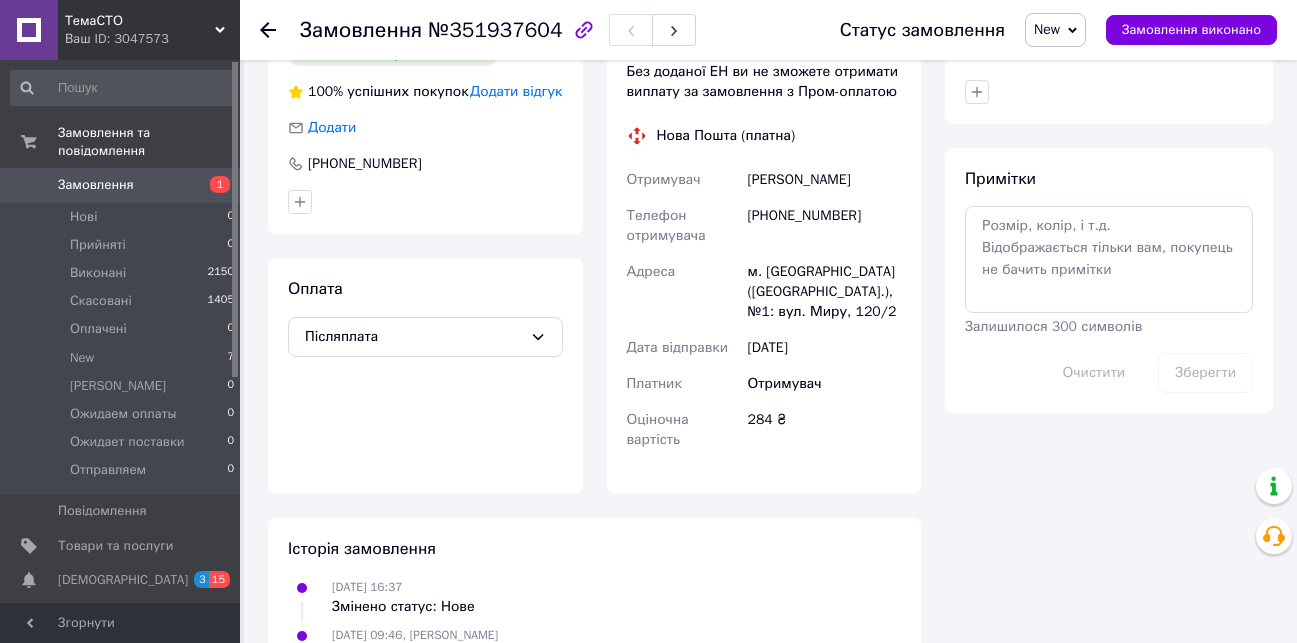 click on "Історія замовлення [DATE] 16:37 Змінено статус: Нове [DATE] 09:46, [PERSON_NAME] статус: з Нове на New" at bounding box center (594, 601) 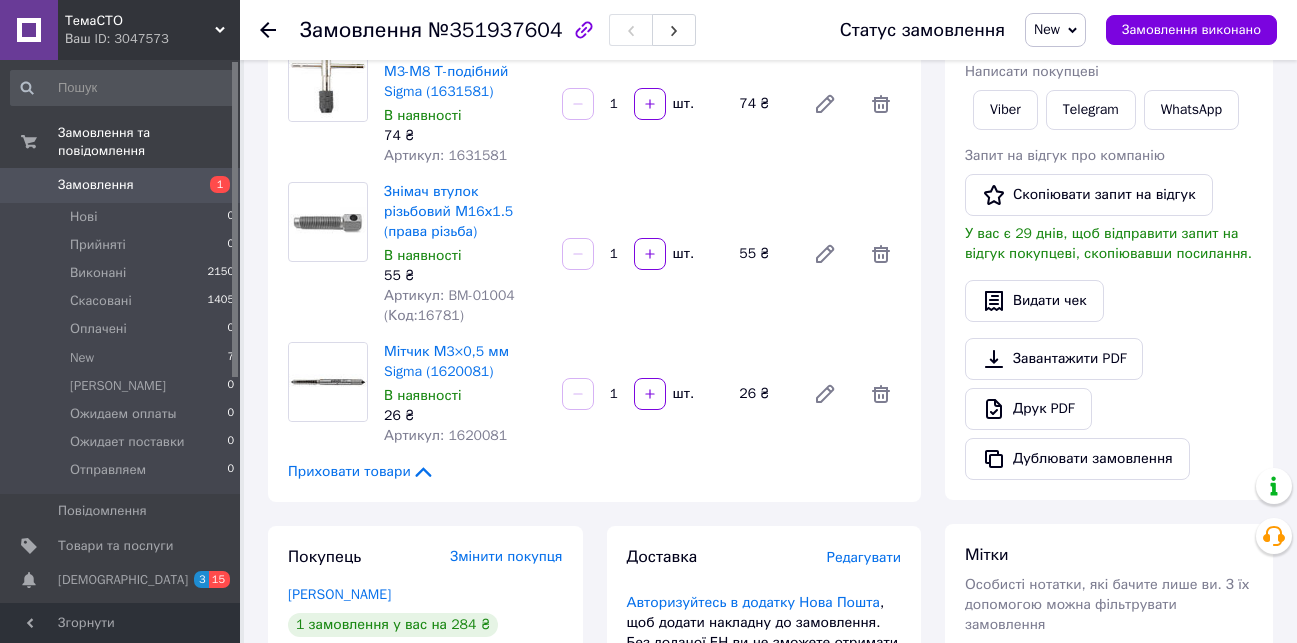 scroll, scrollTop: 700, scrollLeft: 0, axis: vertical 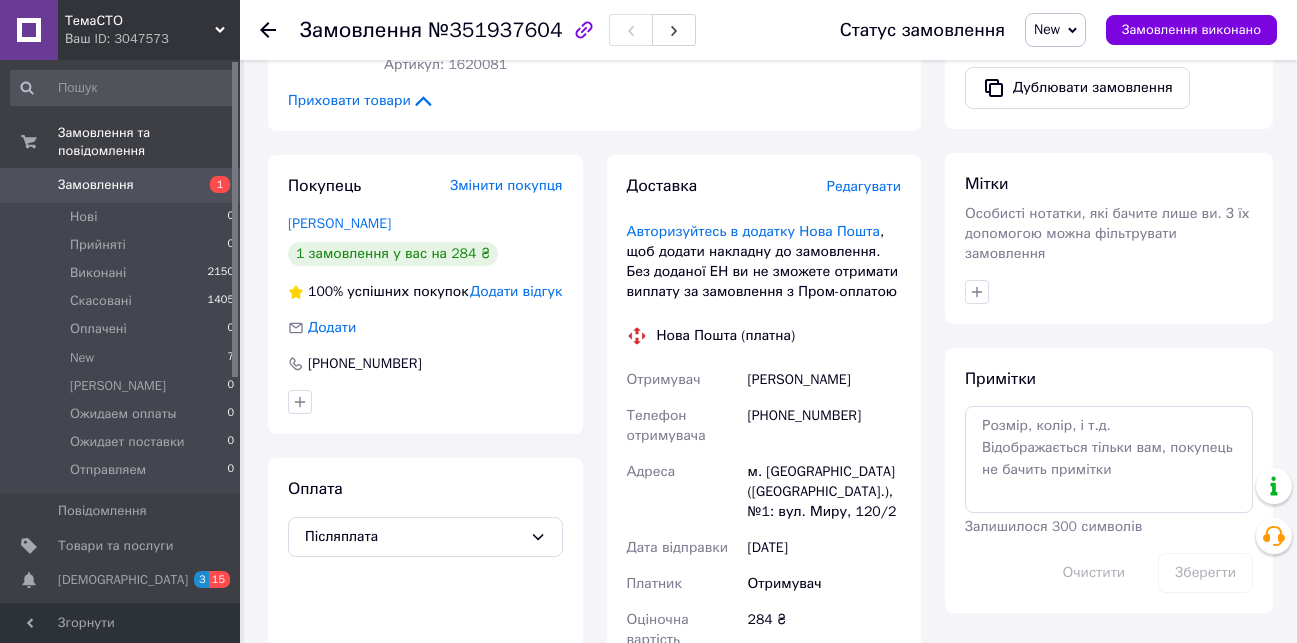 click on "Отримувач" at bounding box center (824, 584) 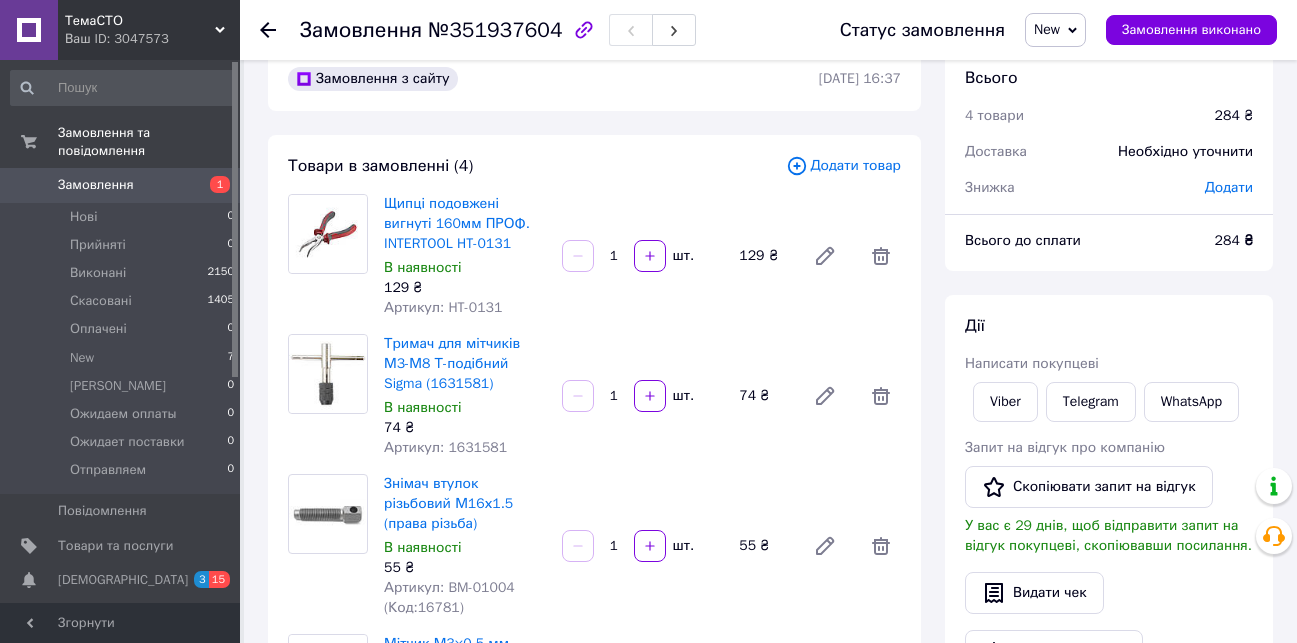 scroll, scrollTop: 100, scrollLeft: 0, axis: vertical 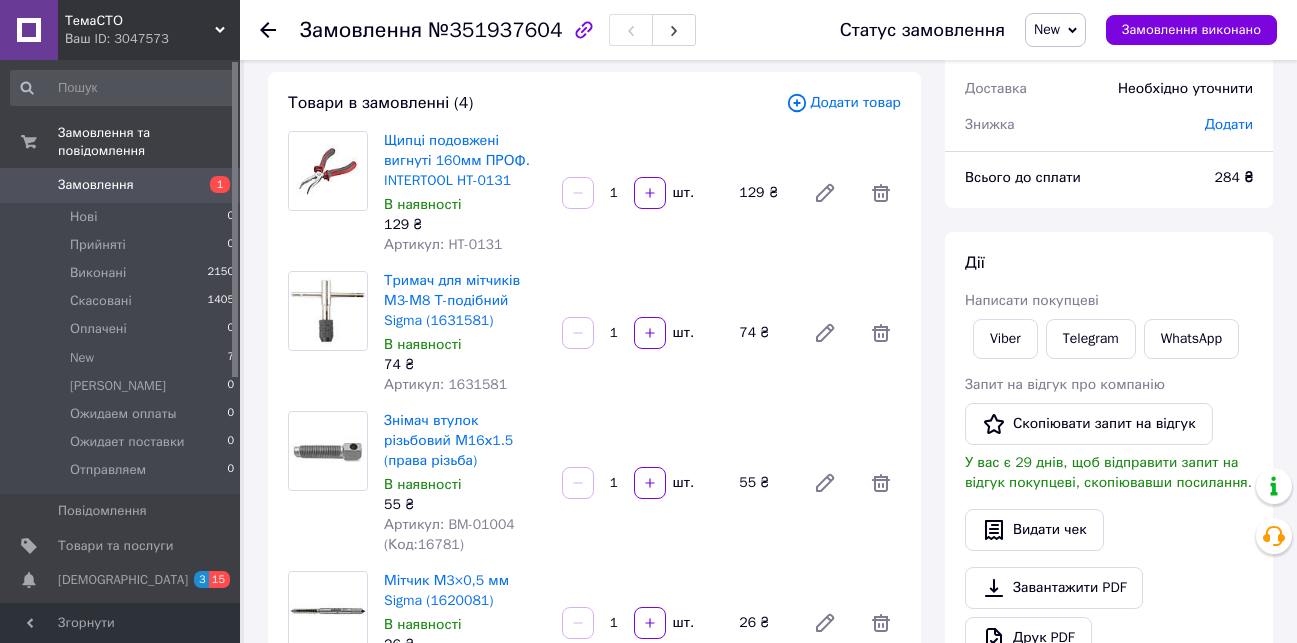 click on "Тримач для мітчиків М3-М8 Т-подібний Sigma (1631581) В наявності 74 ₴ Артикул: 1631581 1   шт. 74 ₴" at bounding box center (642, 333) 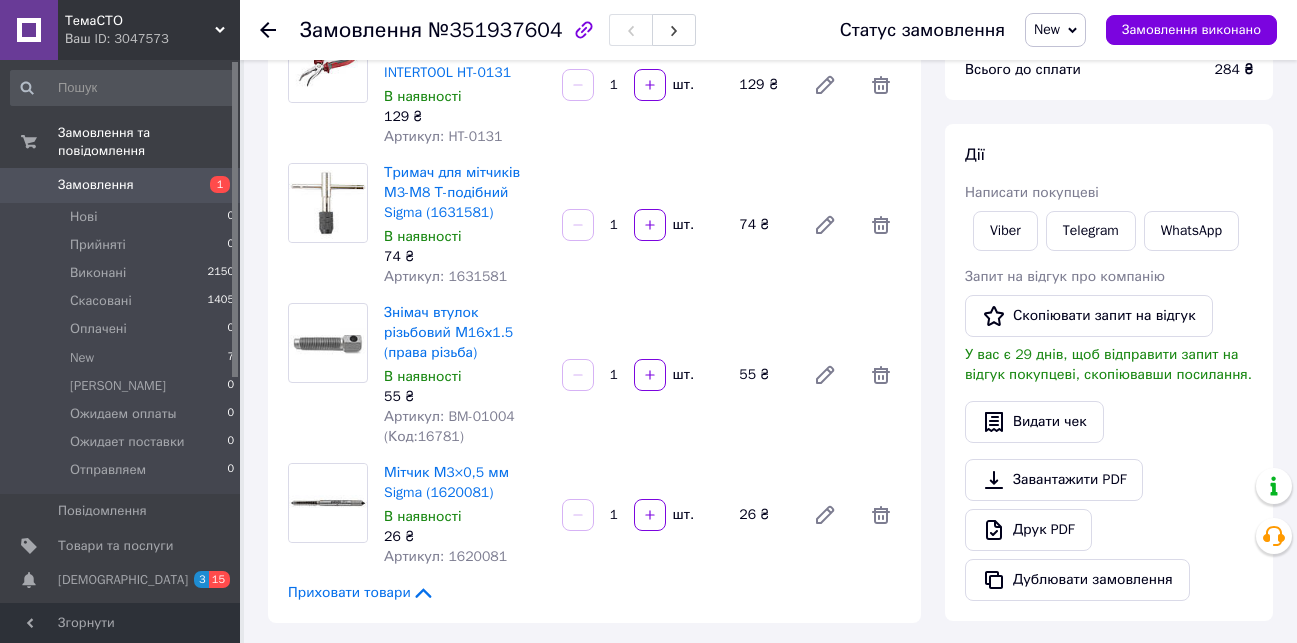 scroll, scrollTop: 100, scrollLeft: 0, axis: vertical 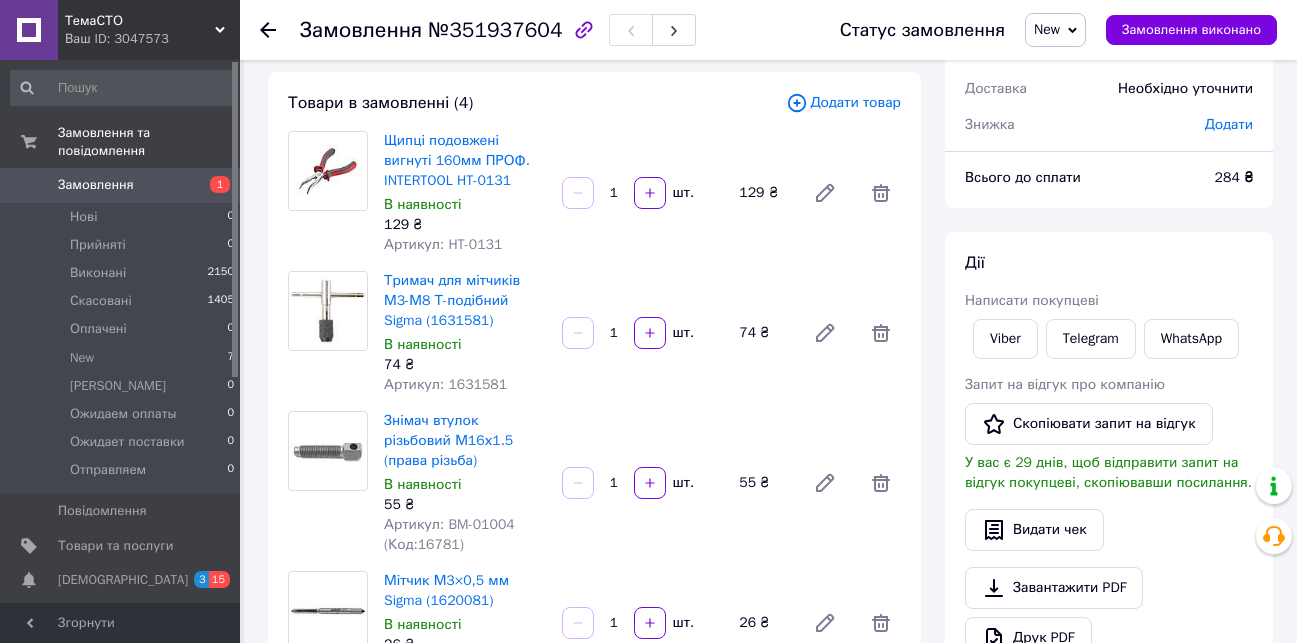 click on "Знімач втулок різьбовий М16х1.5 (права різьба) В наявності 55 ₴ Артикул: BM-01004 (Код:16781) 1   шт. 55 ₴" at bounding box center (642, 483) 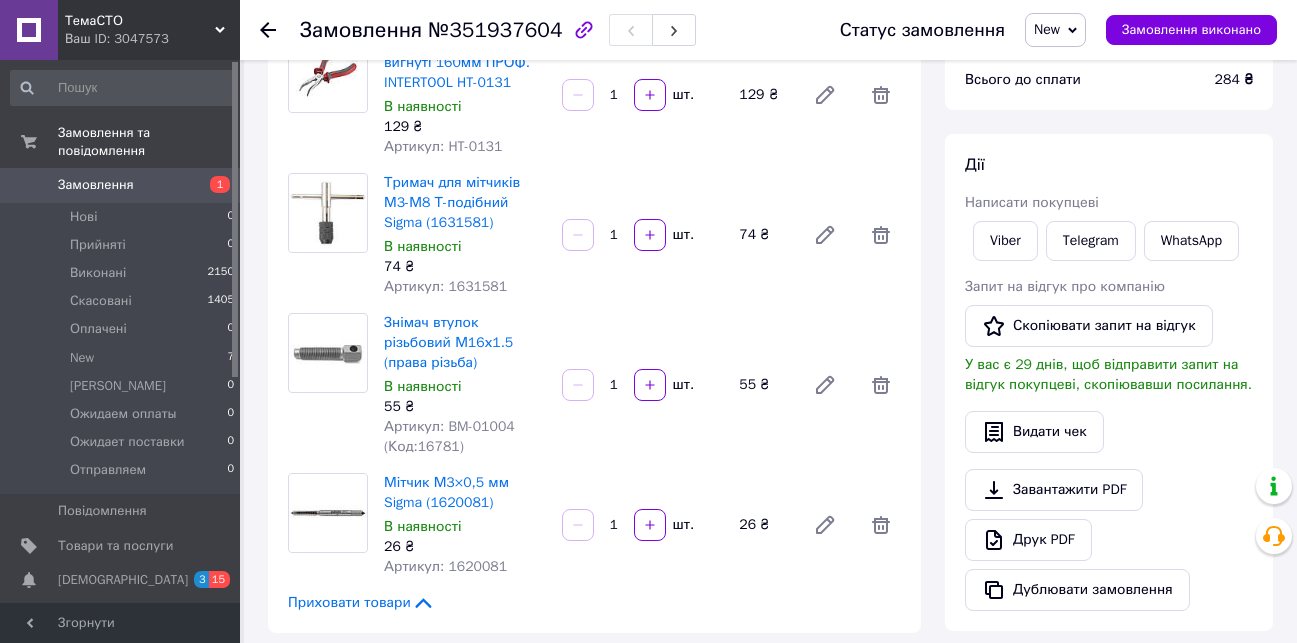 scroll, scrollTop: 200, scrollLeft: 0, axis: vertical 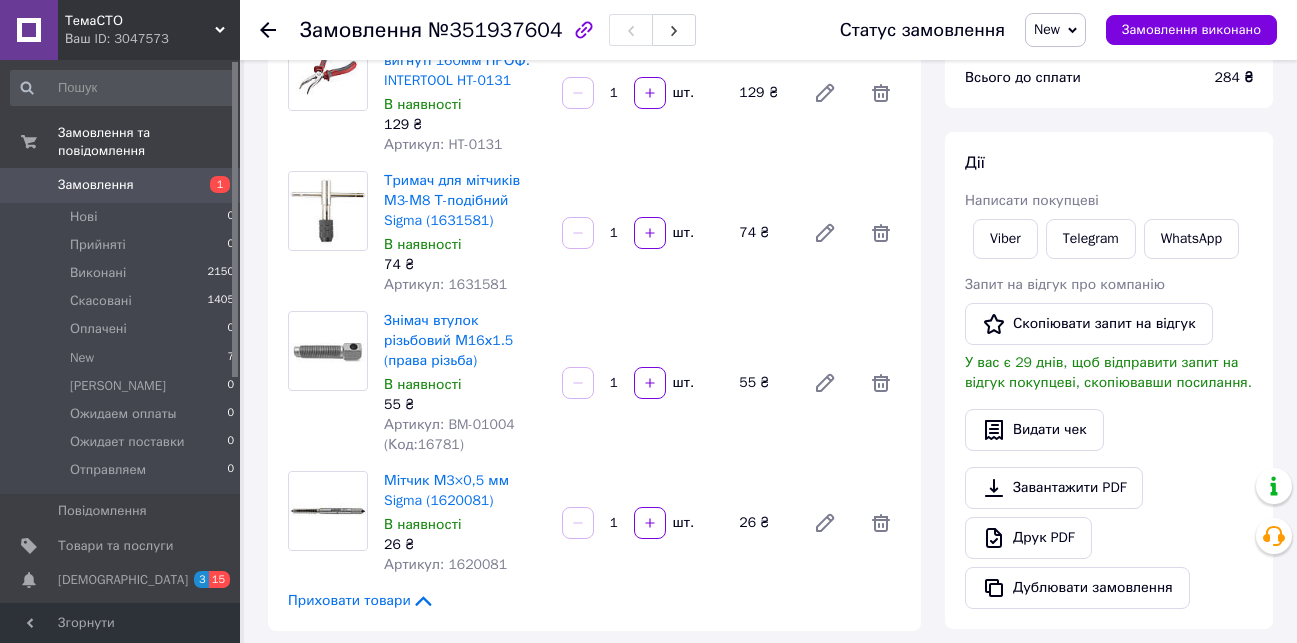 click on "New" at bounding box center (1047, 29) 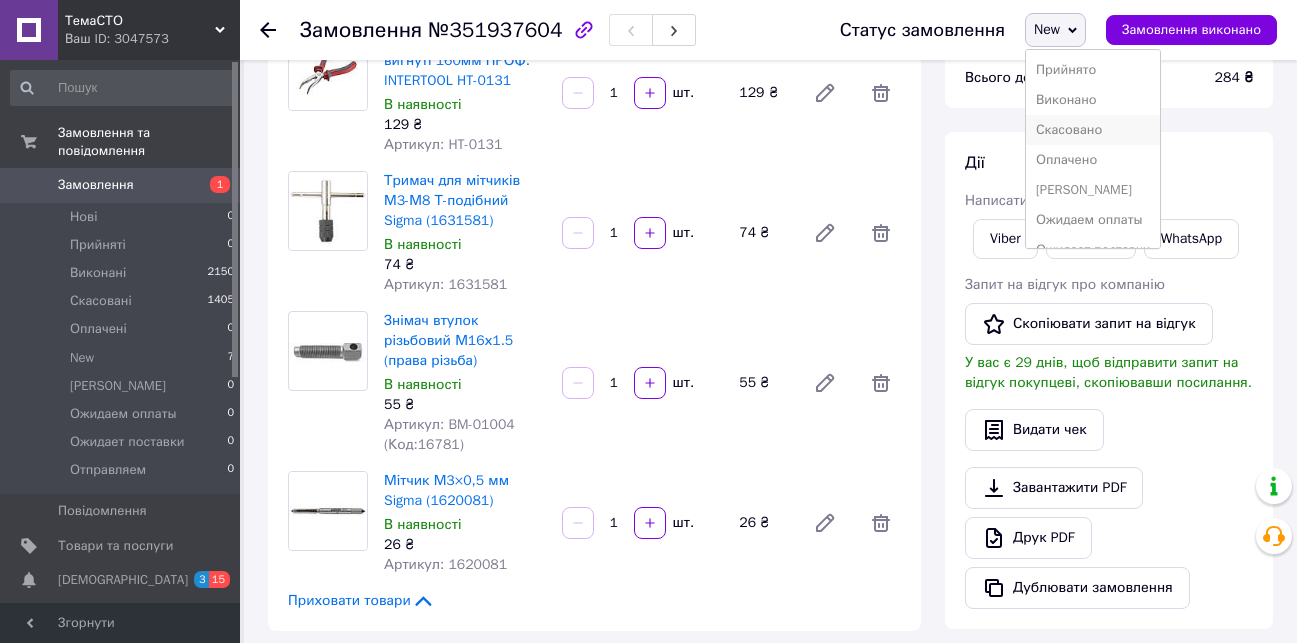 click on "Скасовано" at bounding box center [1093, 130] 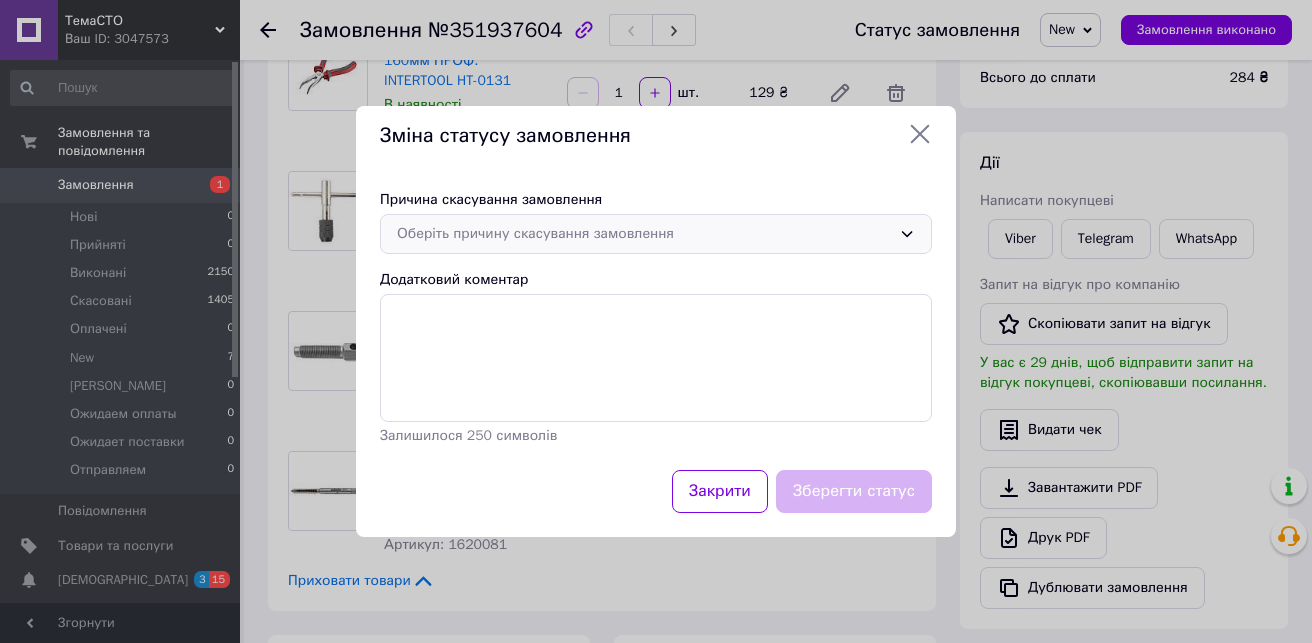 click on "Оберіть причину скасування замовлення" at bounding box center [644, 234] 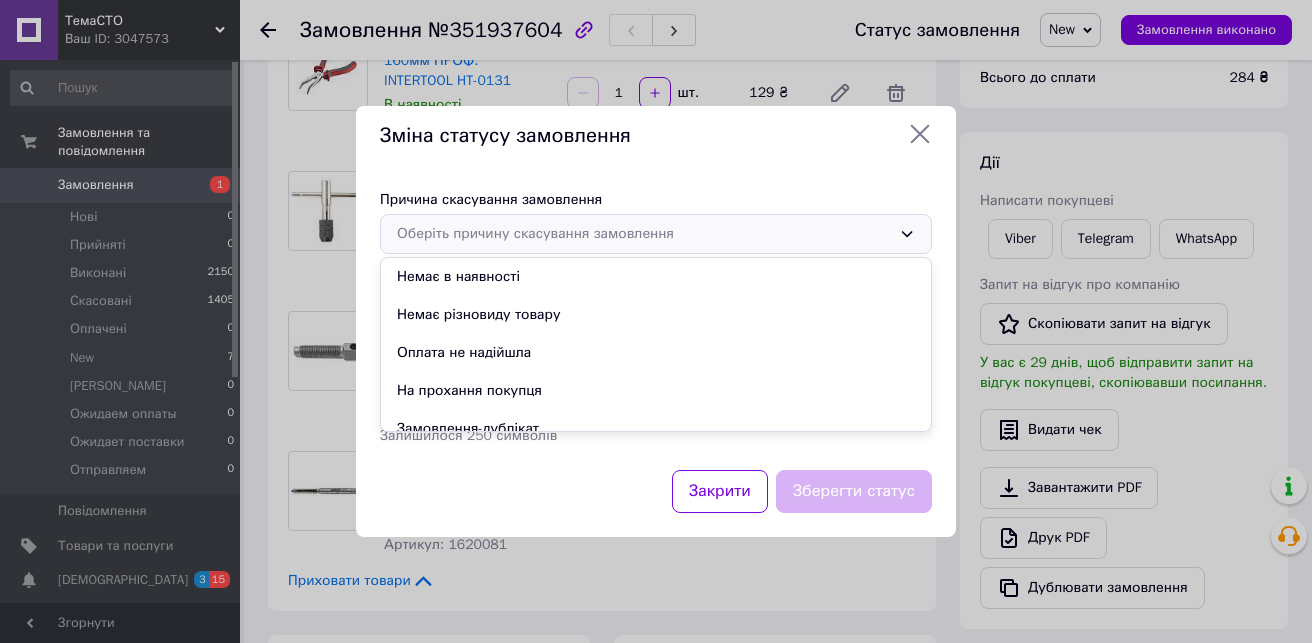 click on "Закрити Зберегти статус" at bounding box center [656, 491] 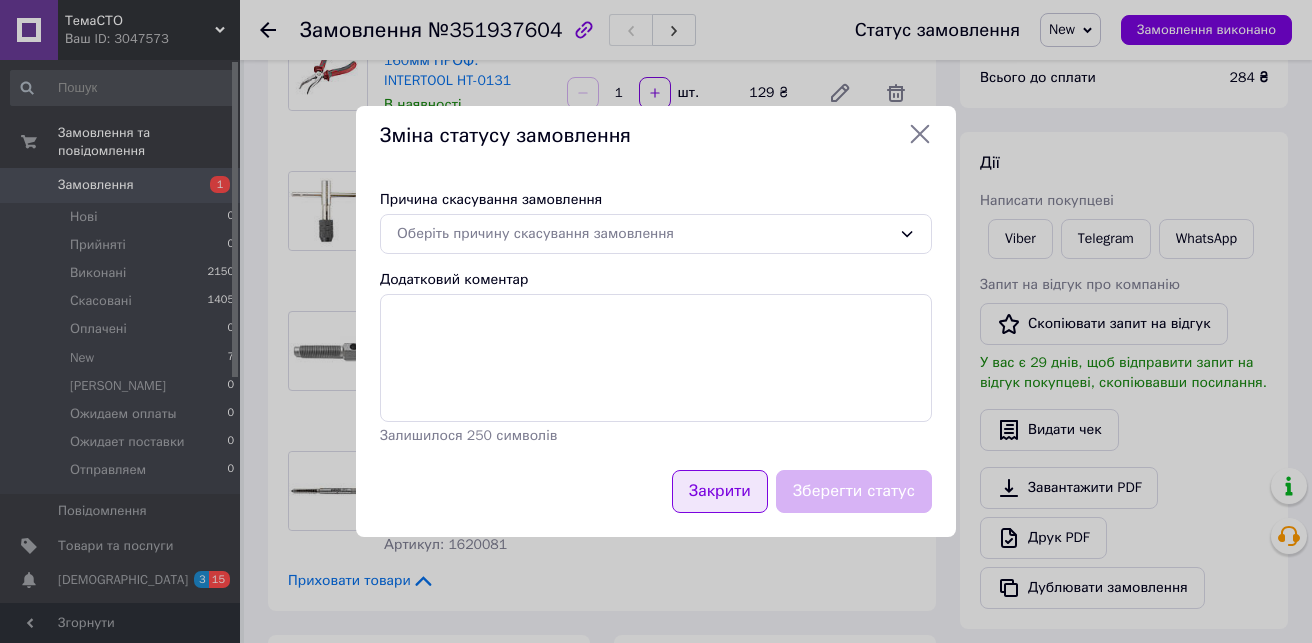 click on "Закрити" at bounding box center [720, 491] 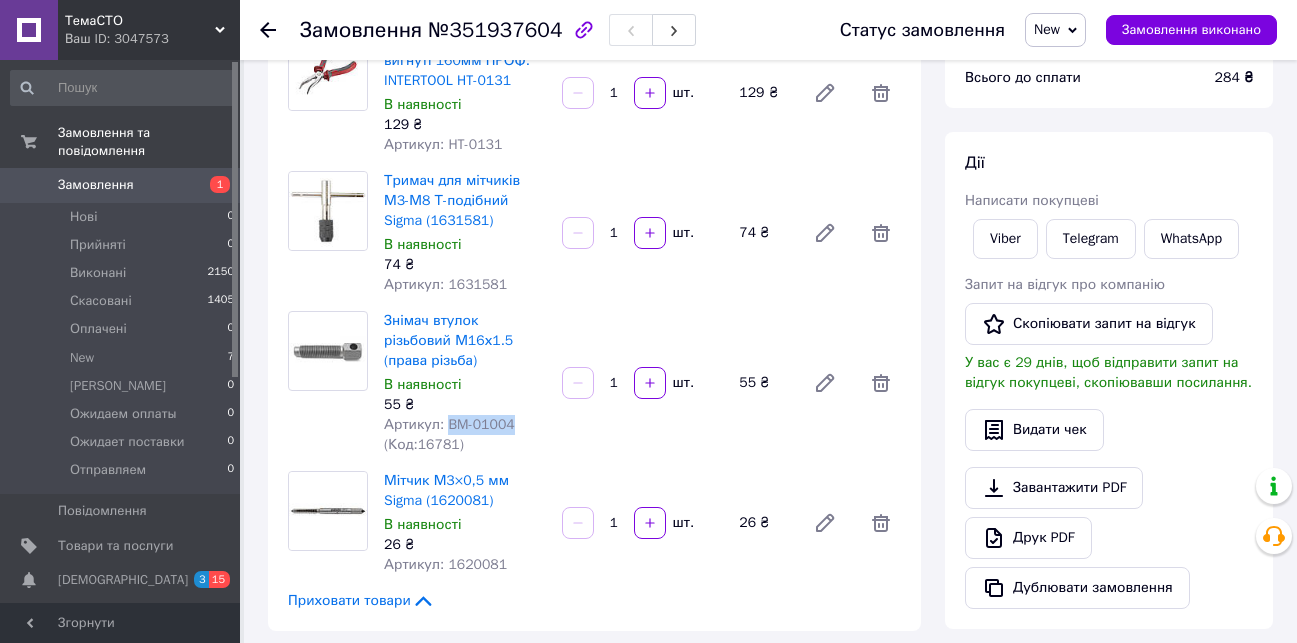 drag, startPoint x: 446, startPoint y: 400, endPoint x: 506, endPoint y: 406, distance: 60.299255 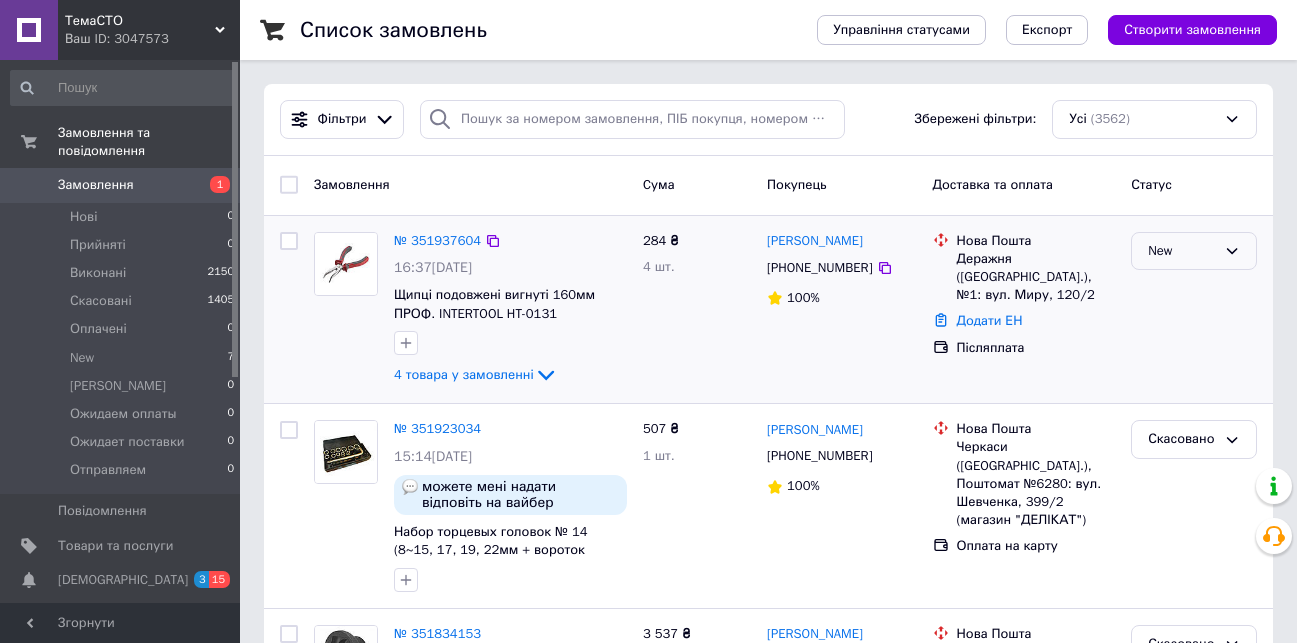 click 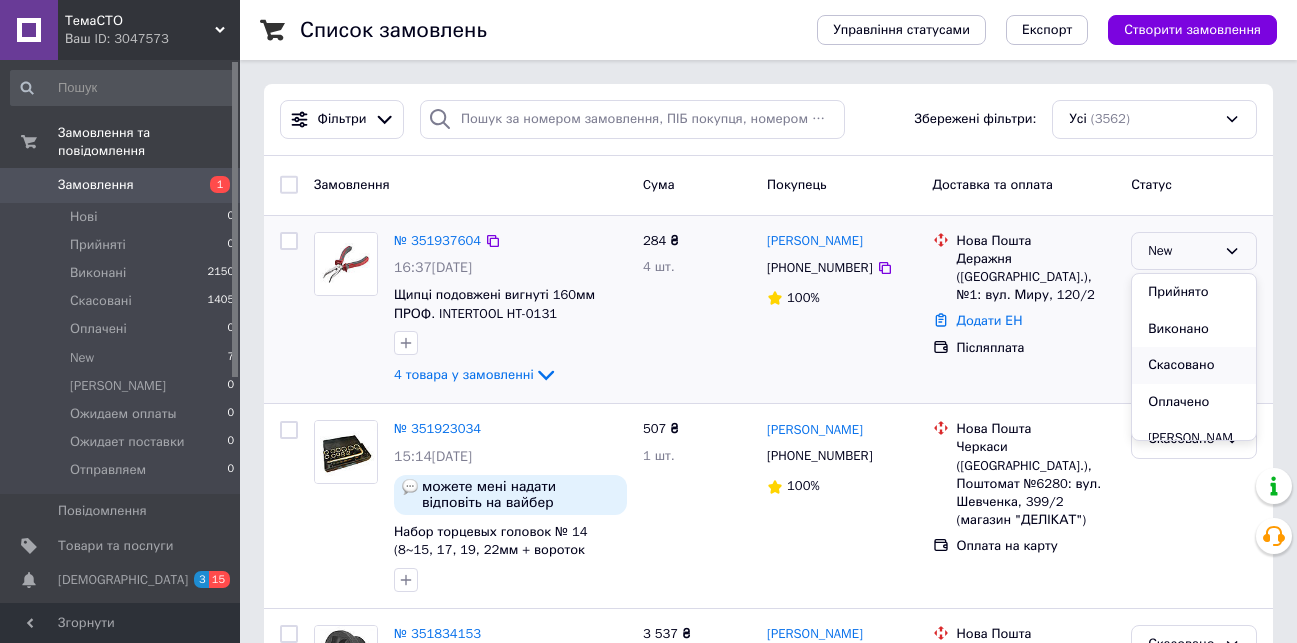 click on "Скасовано" at bounding box center (1194, 365) 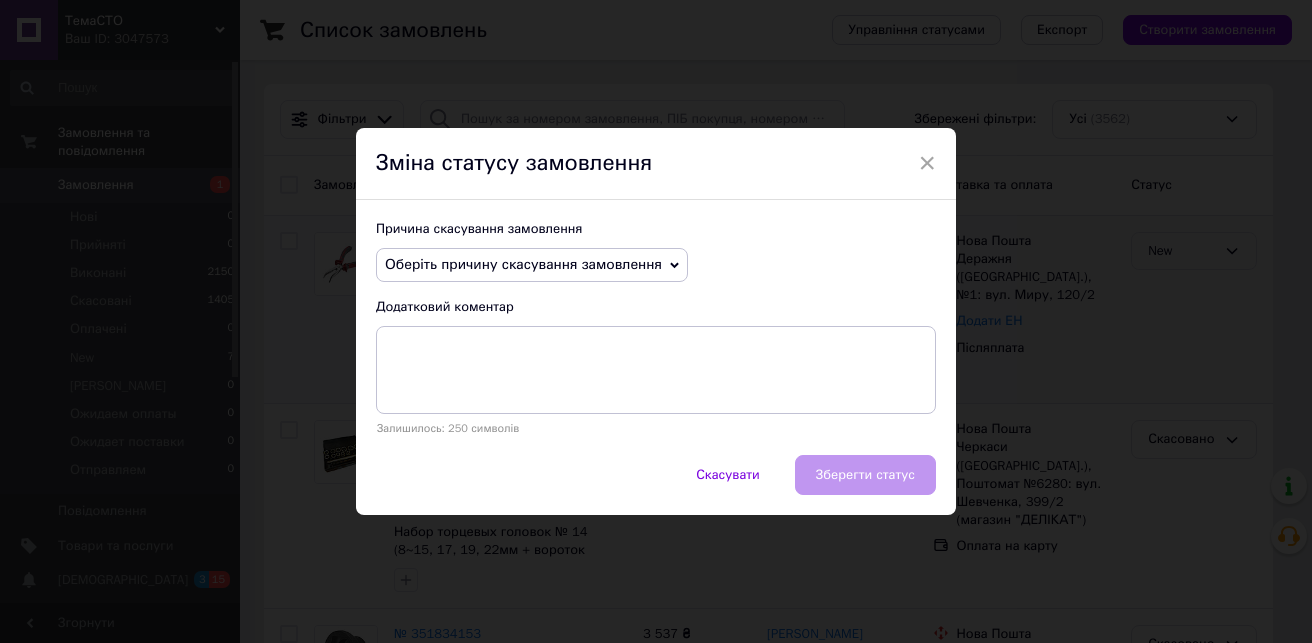 click on "Оберіть причину скасування замовлення" at bounding box center (523, 264) 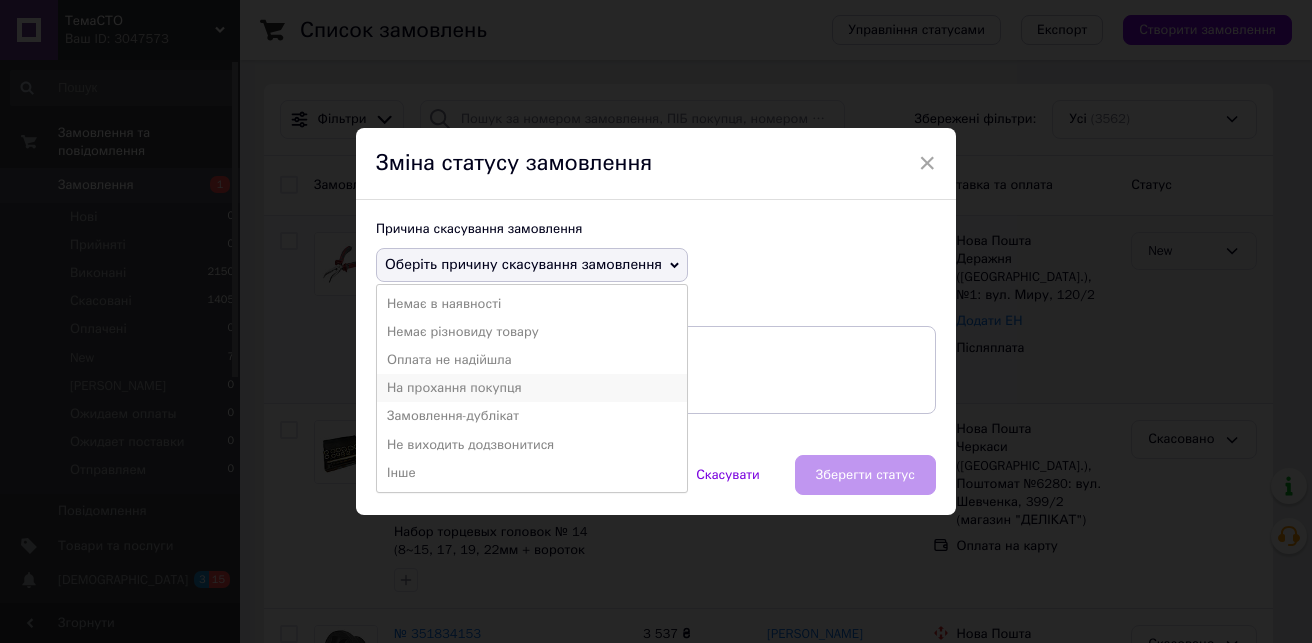 click on "На прохання покупця" at bounding box center (532, 388) 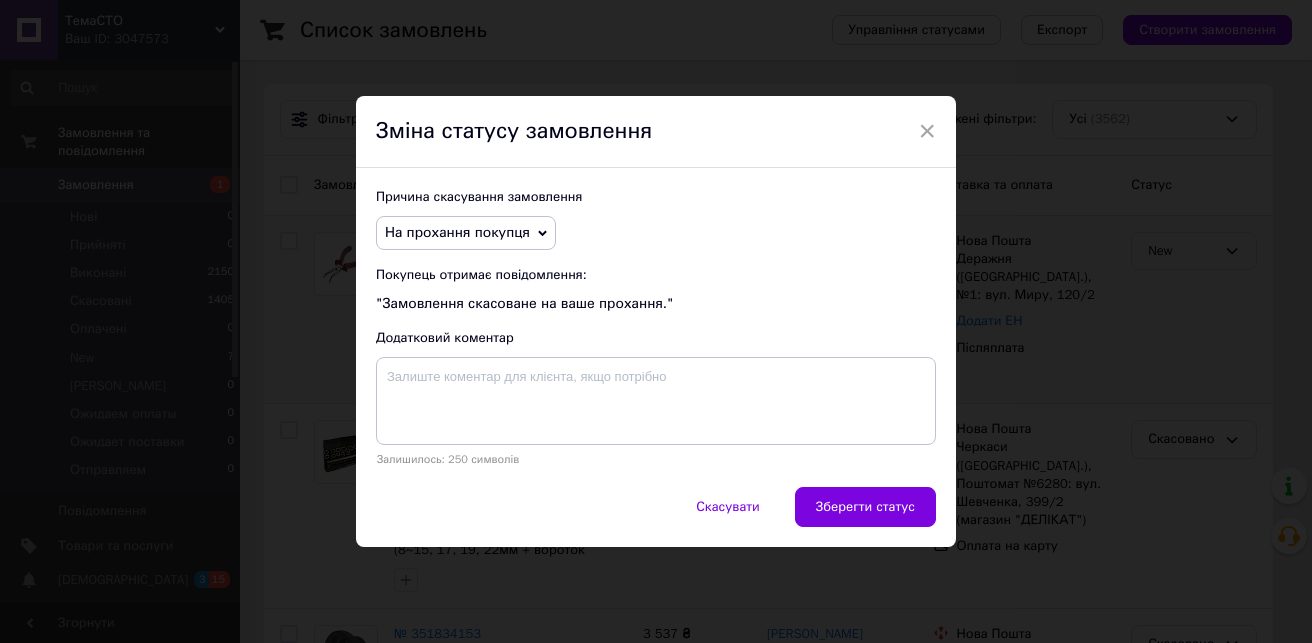 click on "Зберегти статус" at bounding box center (865, 507) 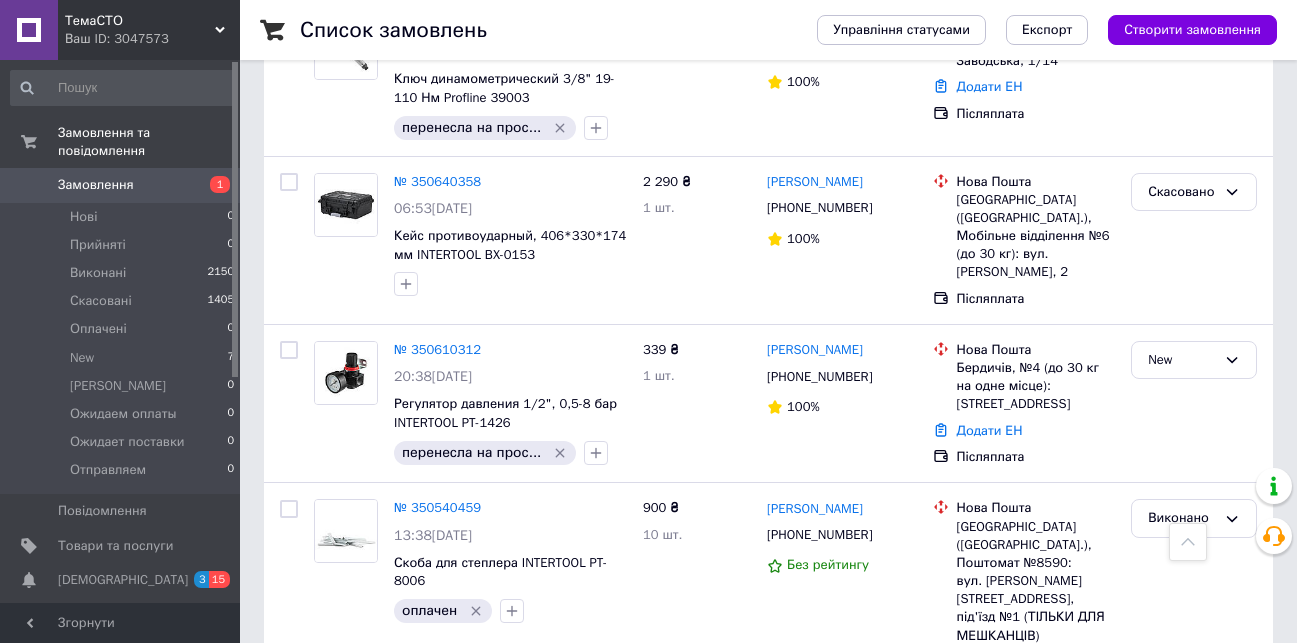 scroll, scrollTop: 2500, scrollLeft: 0, axis: vertical 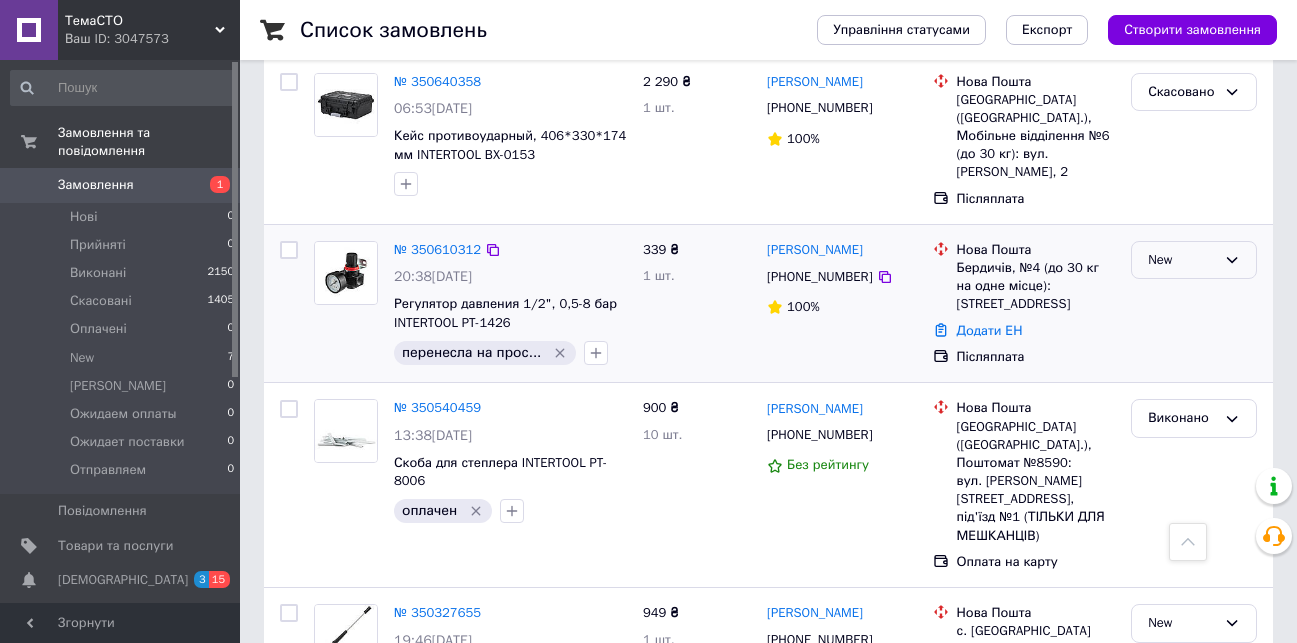 click on "New" at bounding box center (1182, 260) 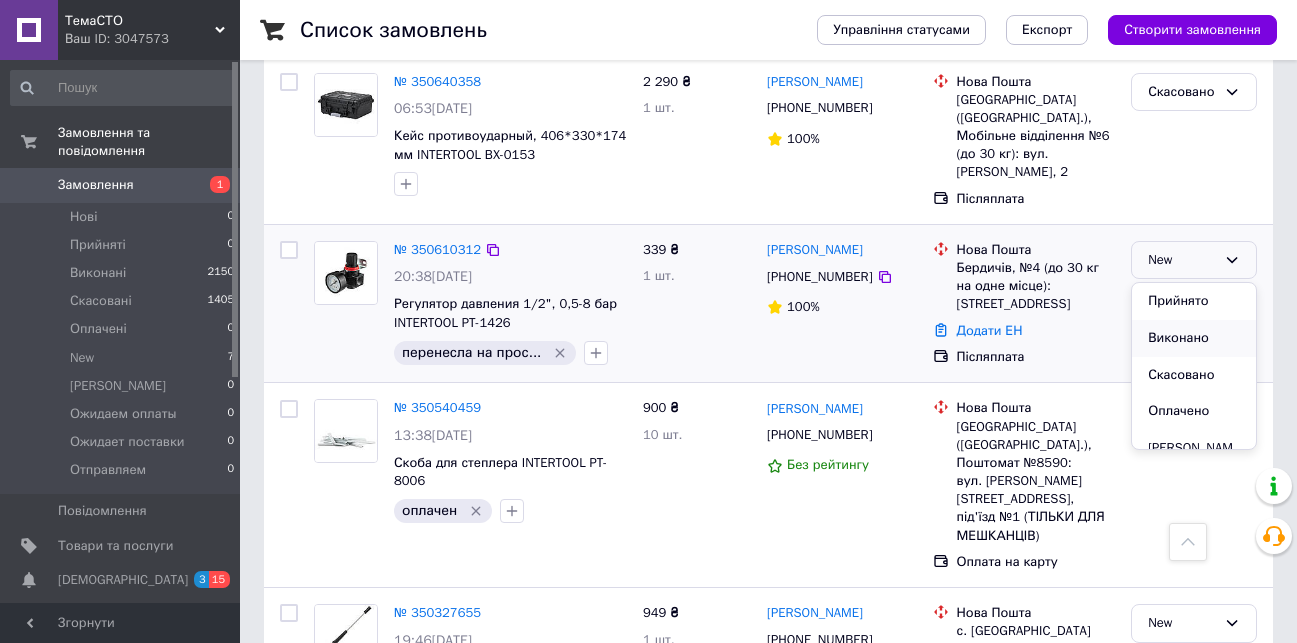 click on "Виконано" at bounding box center [1194, 338] 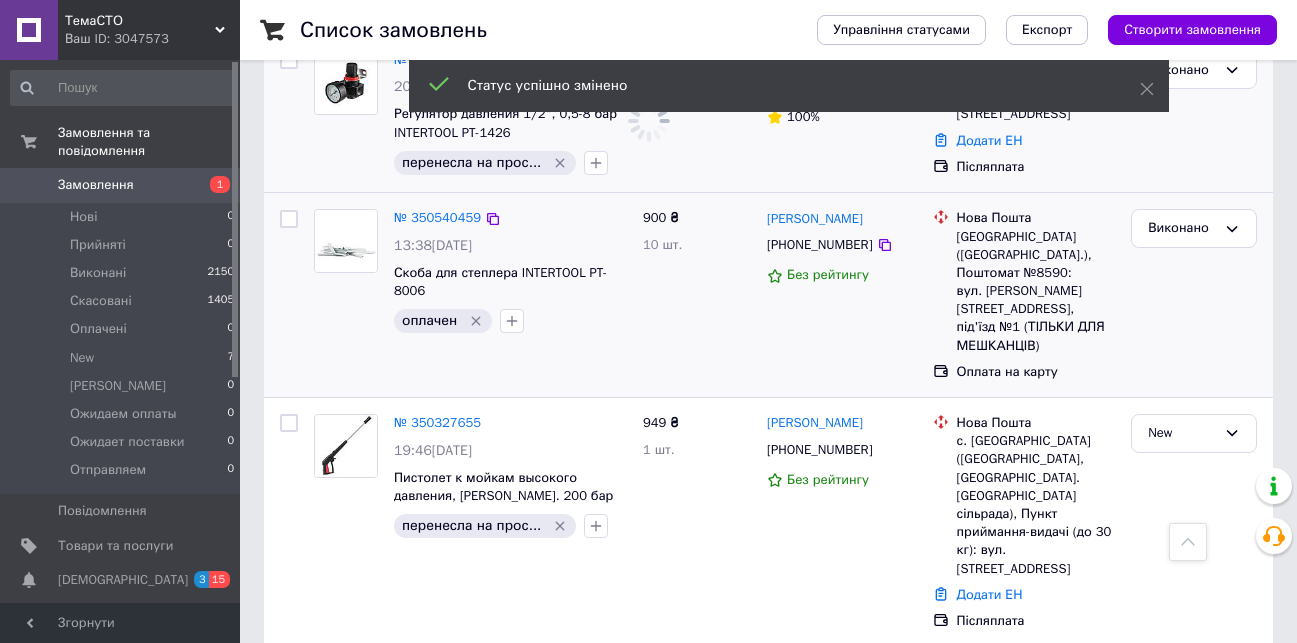 scroll, scrollTop: 2800, scrollLeft: 0, axis: vertical 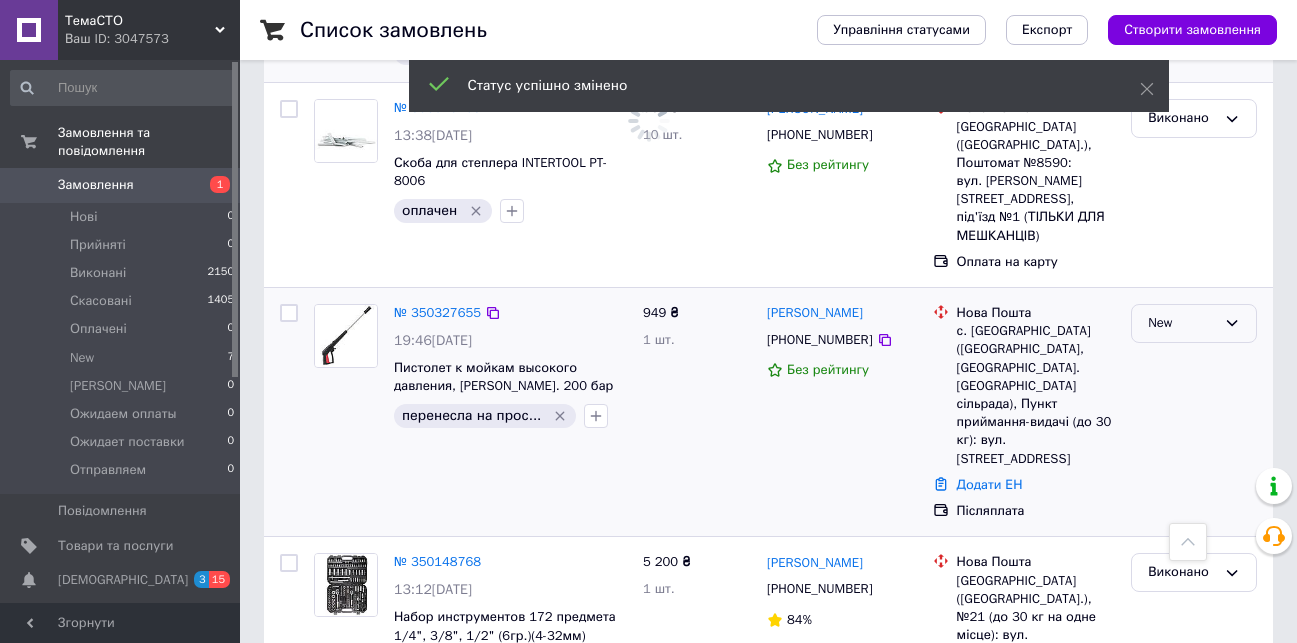 click on "New" at bounding box center [1182, 323] 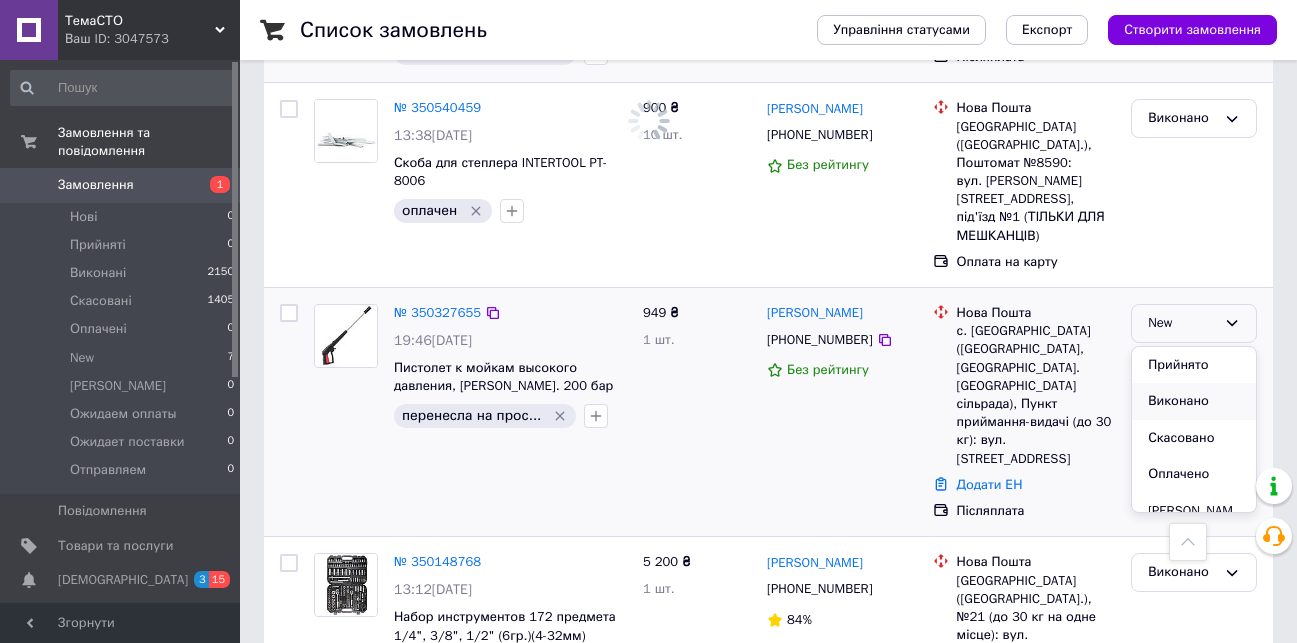 click on "Виконано" at bounding box center [1194, 401] 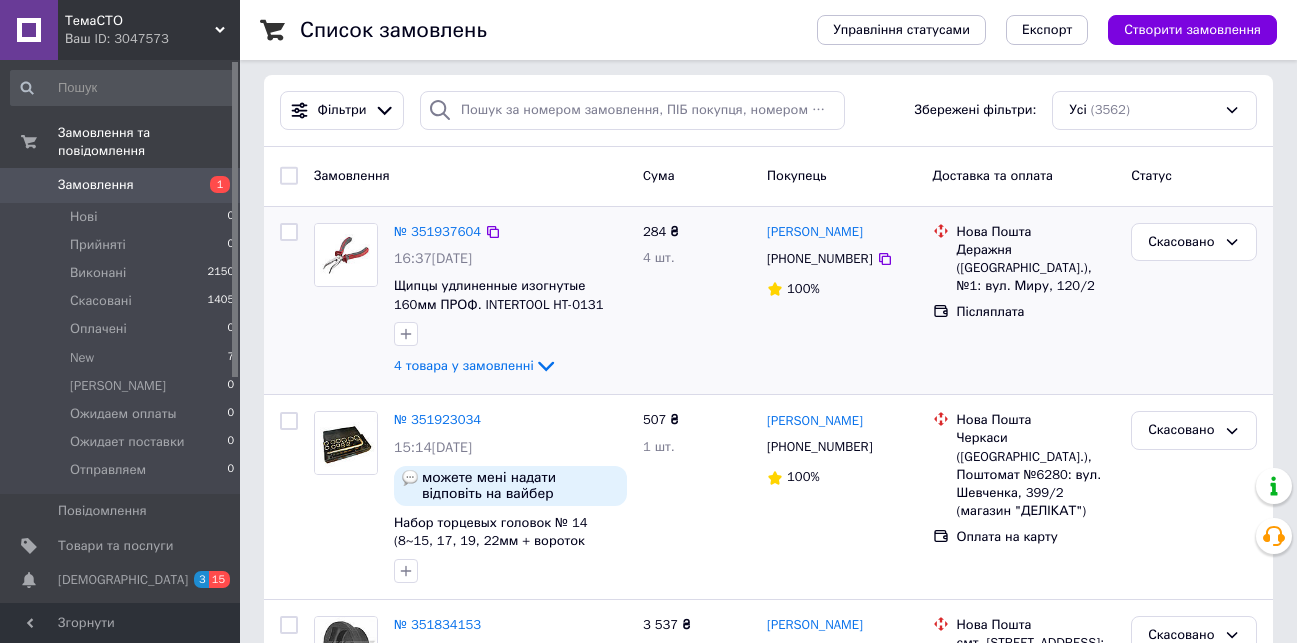 scroll, scrollTop: 0, scrollLeft: 0, axis: both 